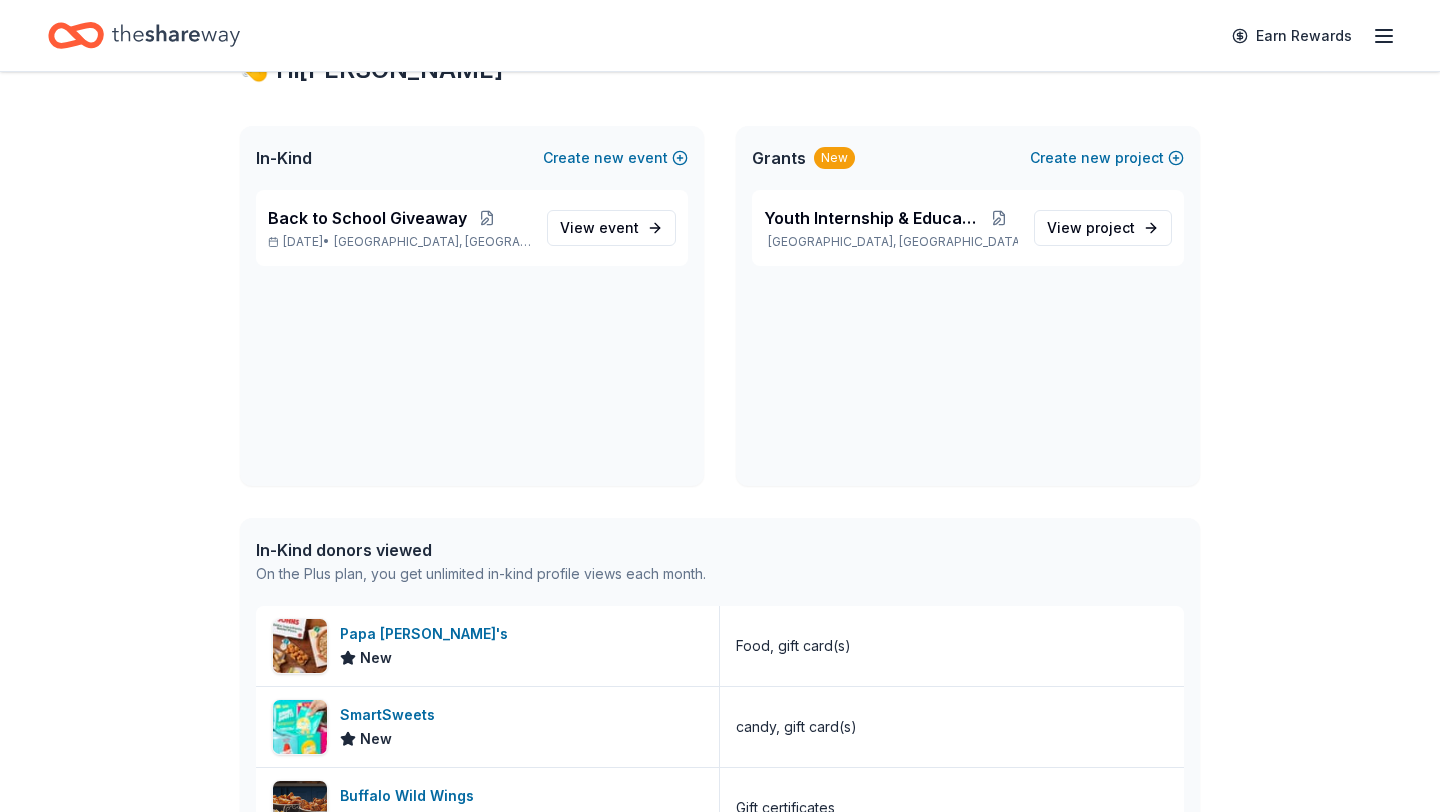 scroll, scrollTop: 0, scrollLeft: 0, axis: both 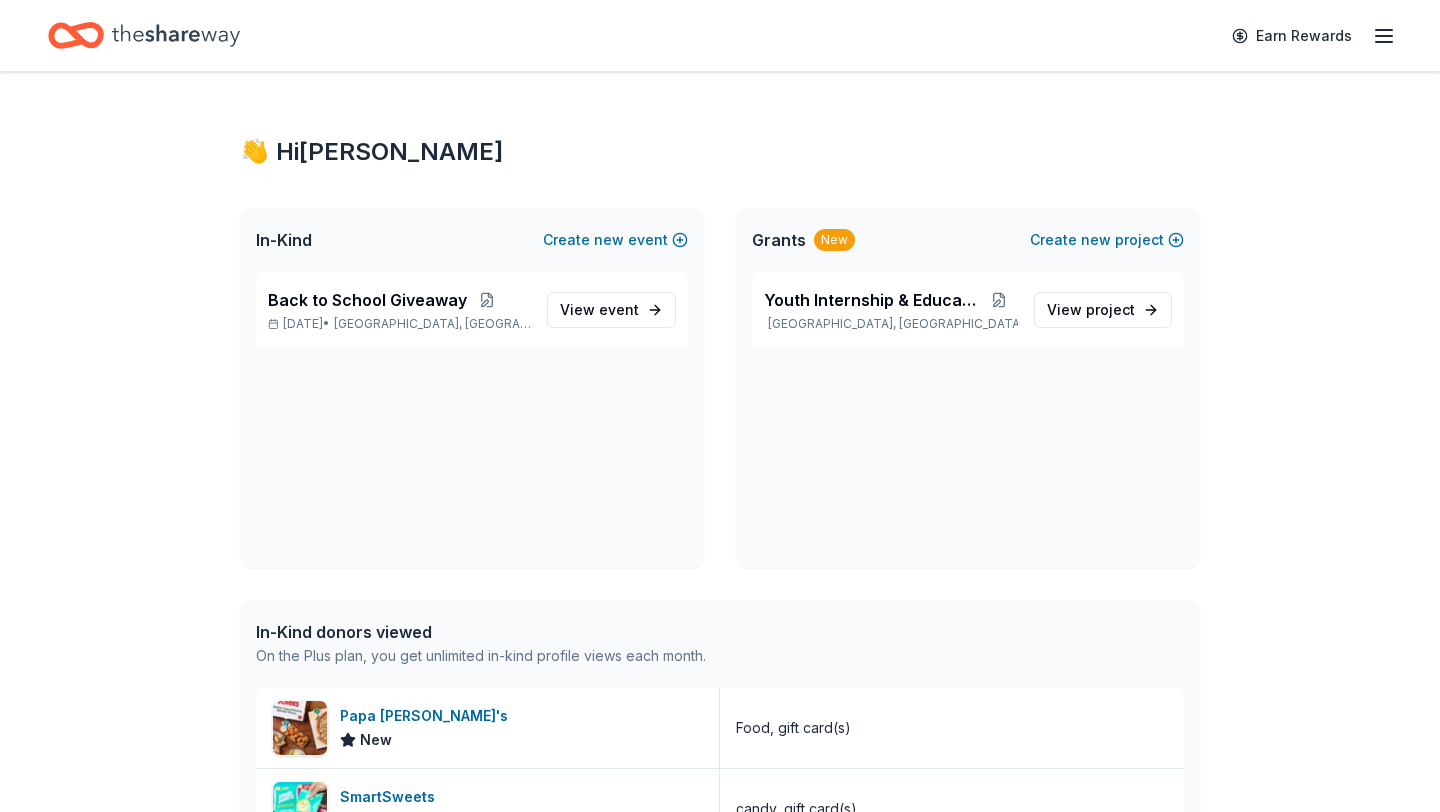 click 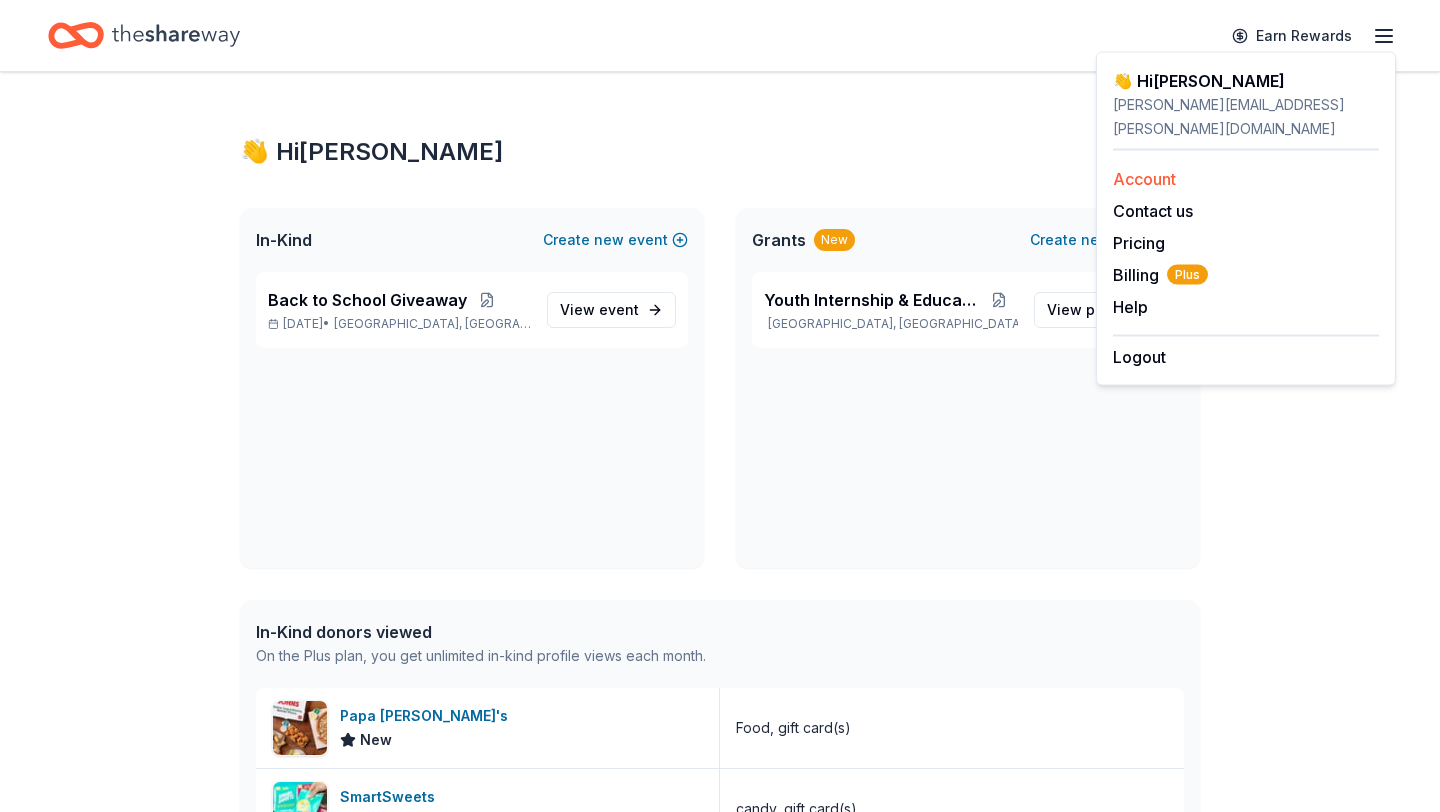 click on "Account" at bounding box center [1246, 179] 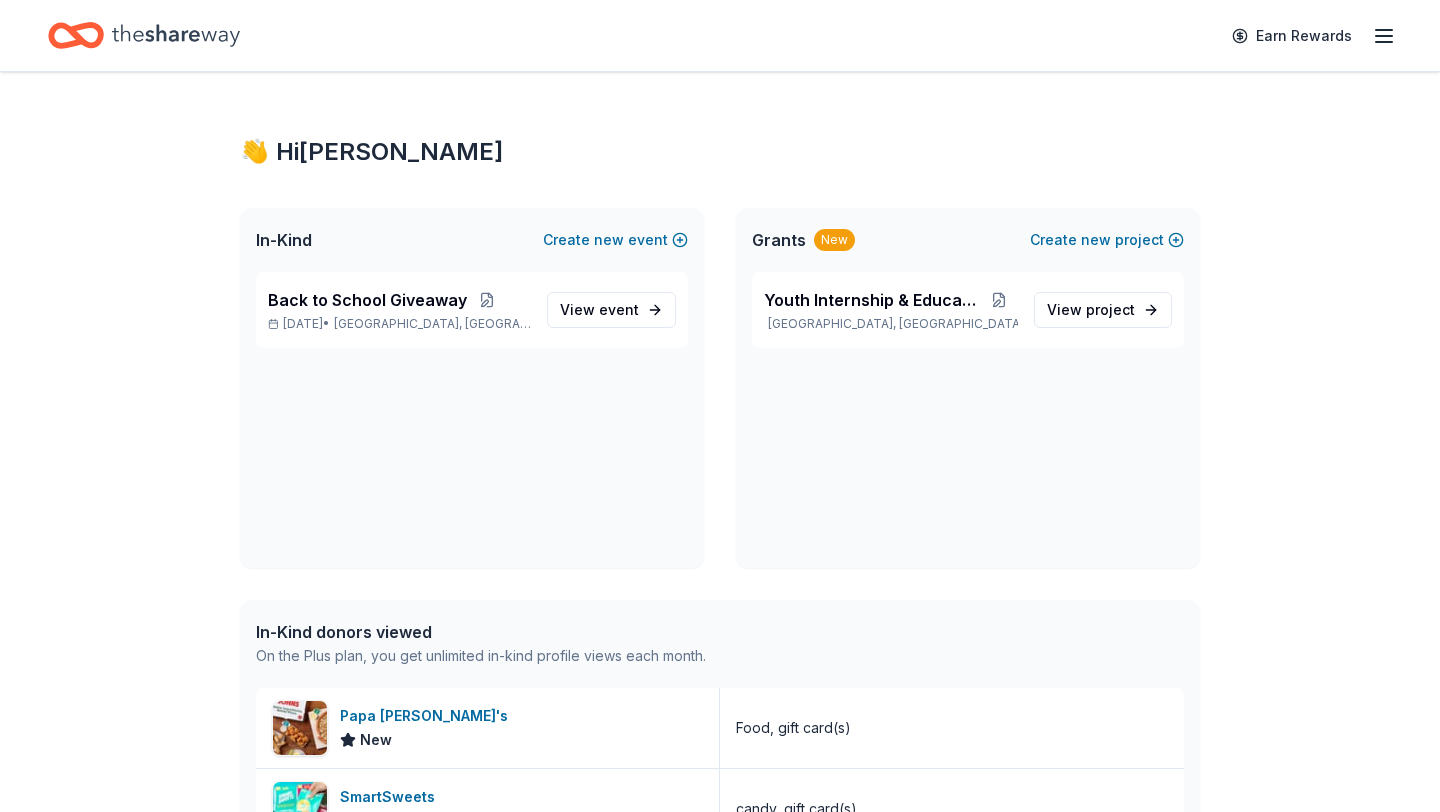 click 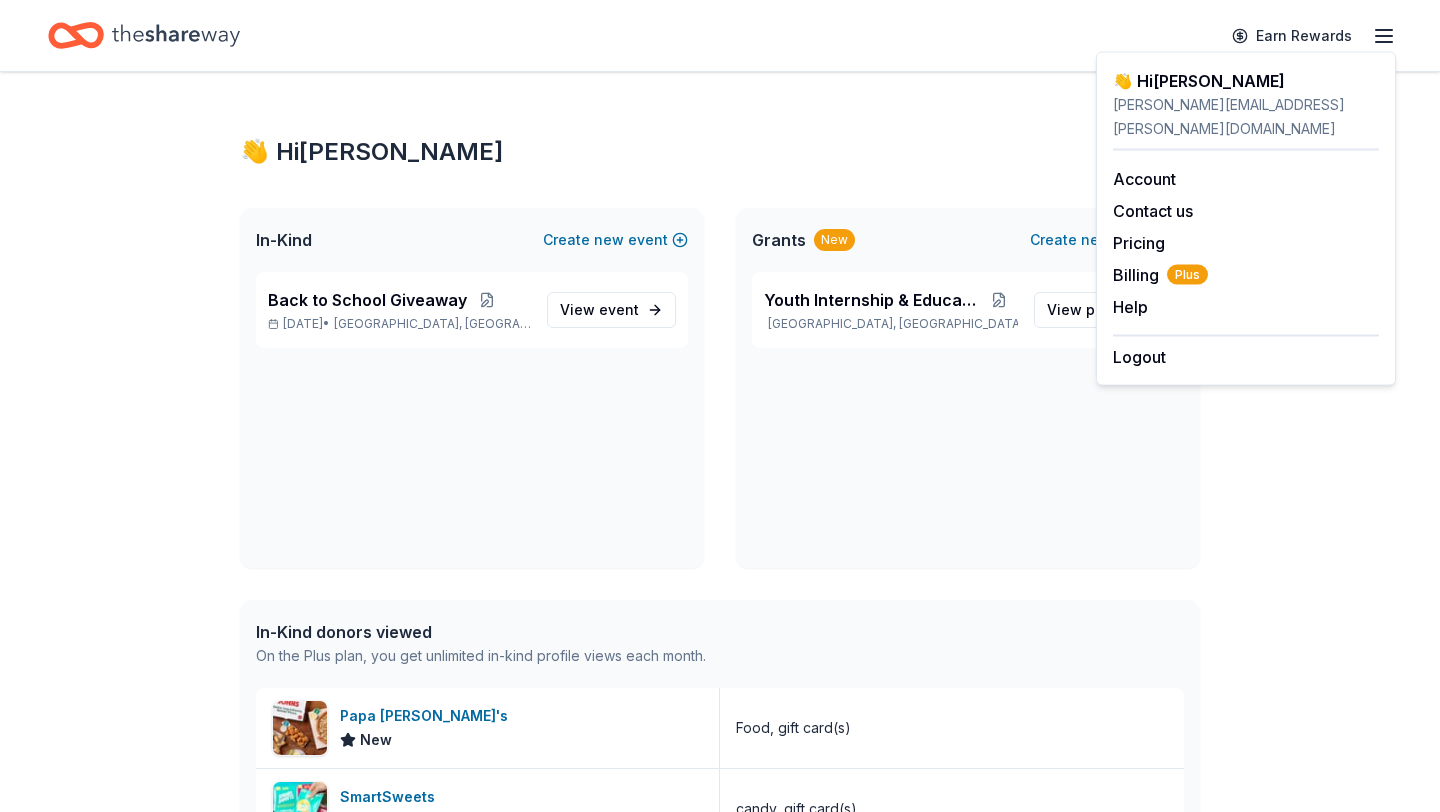 click on "Youth Internship & Education [GEOGRAPHIC_DATA], [GEOGRAPHIC_DATA] View   project" at bounding box center (968, 420) 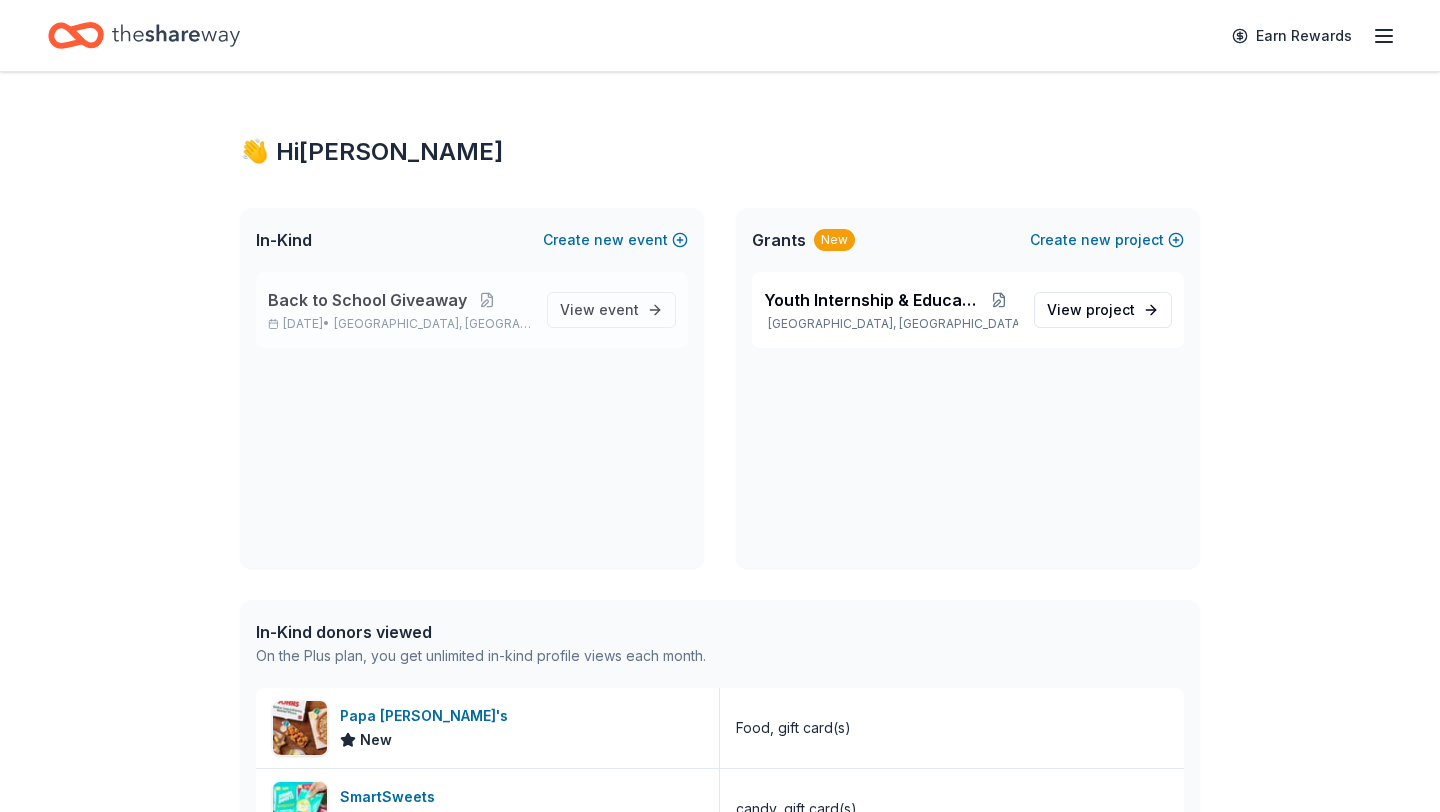 click on "Back to School Giveaway" at bounding box center (367, 300) 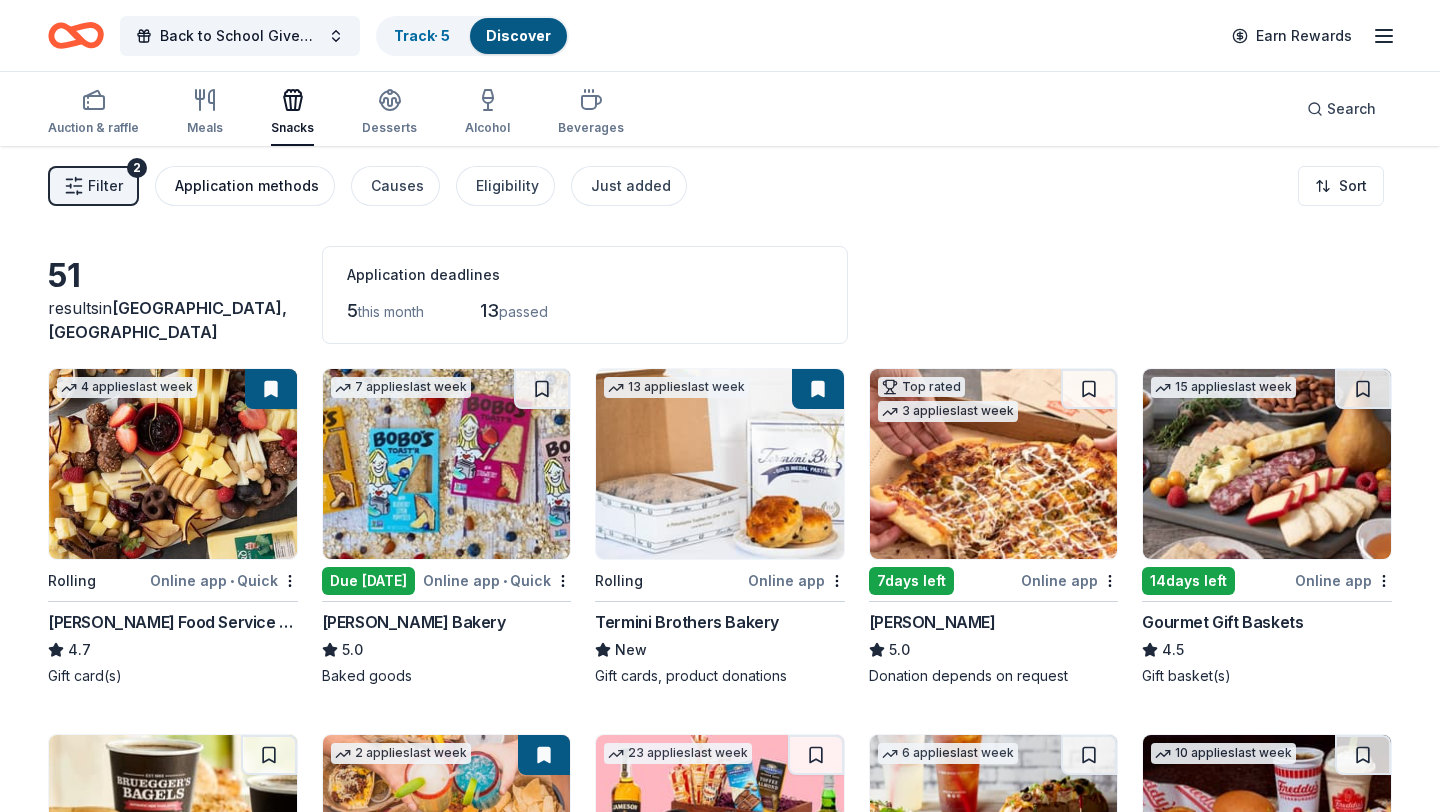 click on "Application methods" at bounding box center (247, 186) 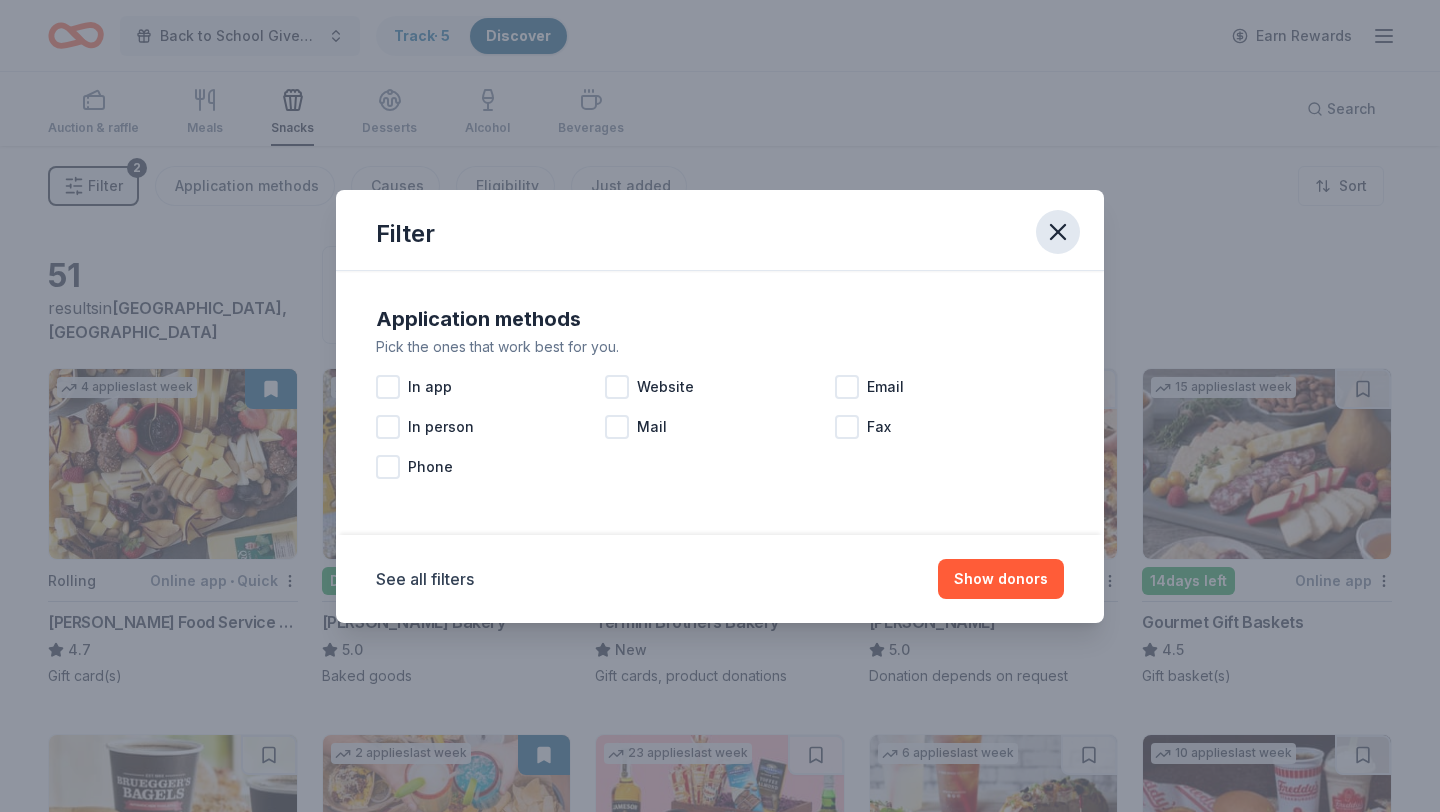 click 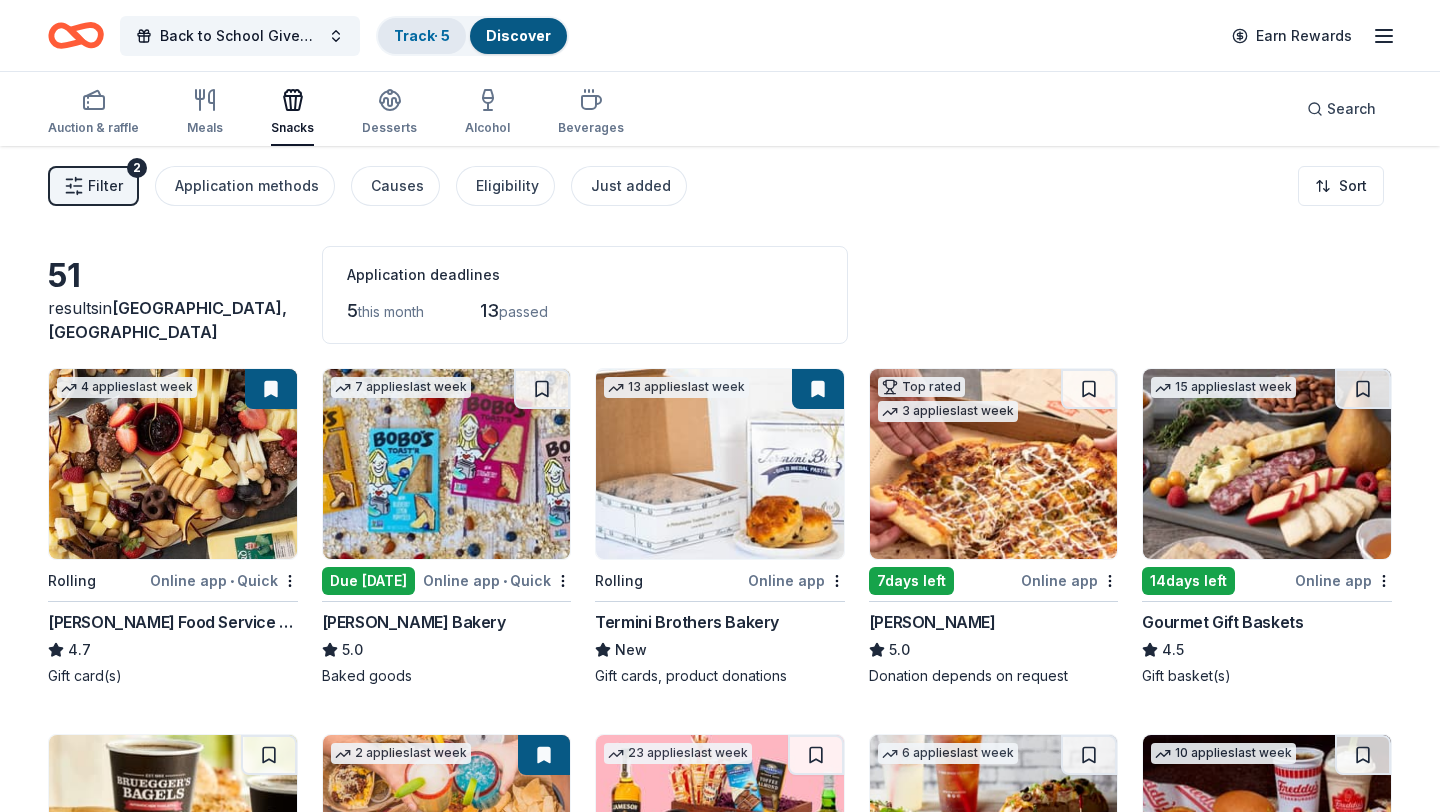 click on "Track  · 5" at bounding box center (422, 35) 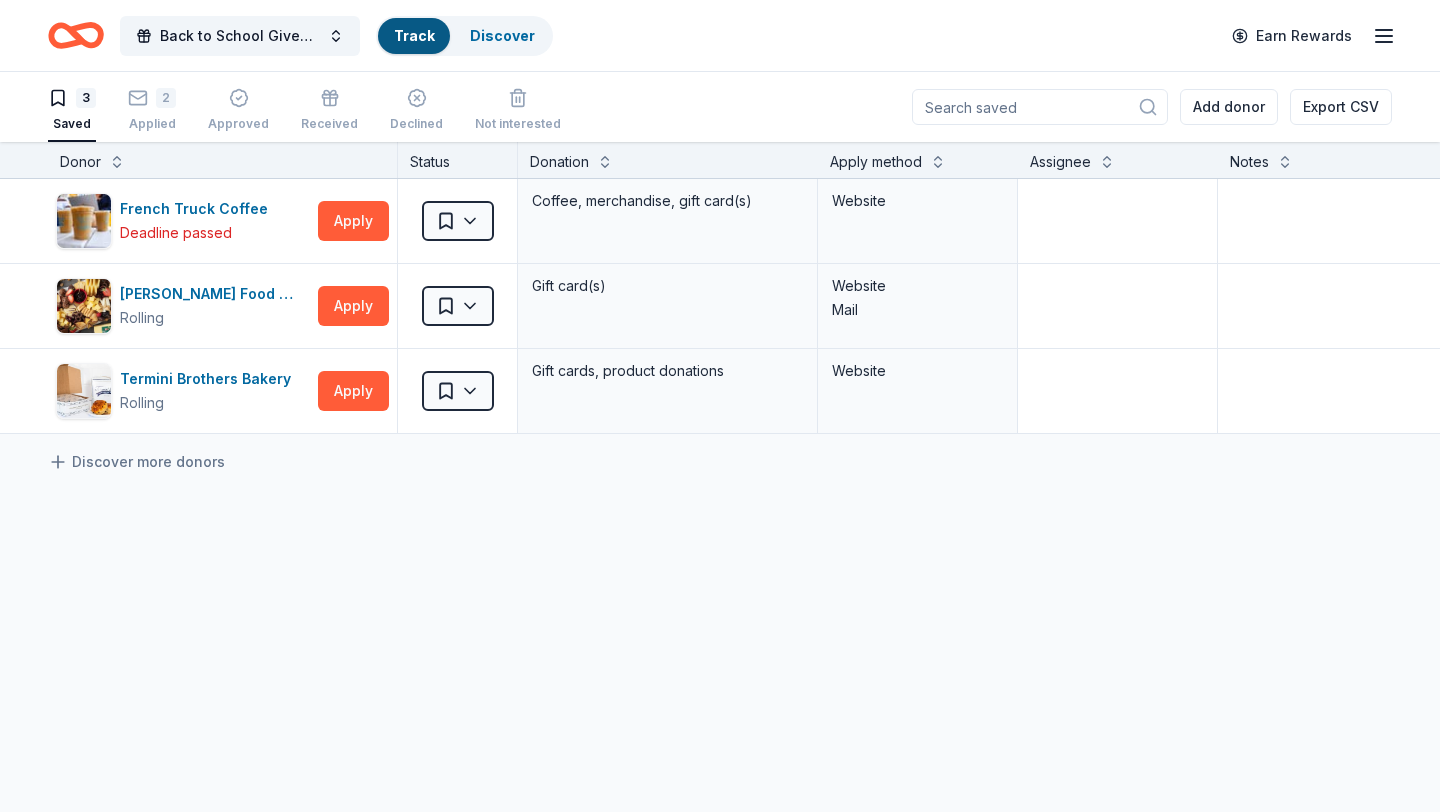 scroll, scrollTop: 1, scrollLeft: 0, axis: vertical 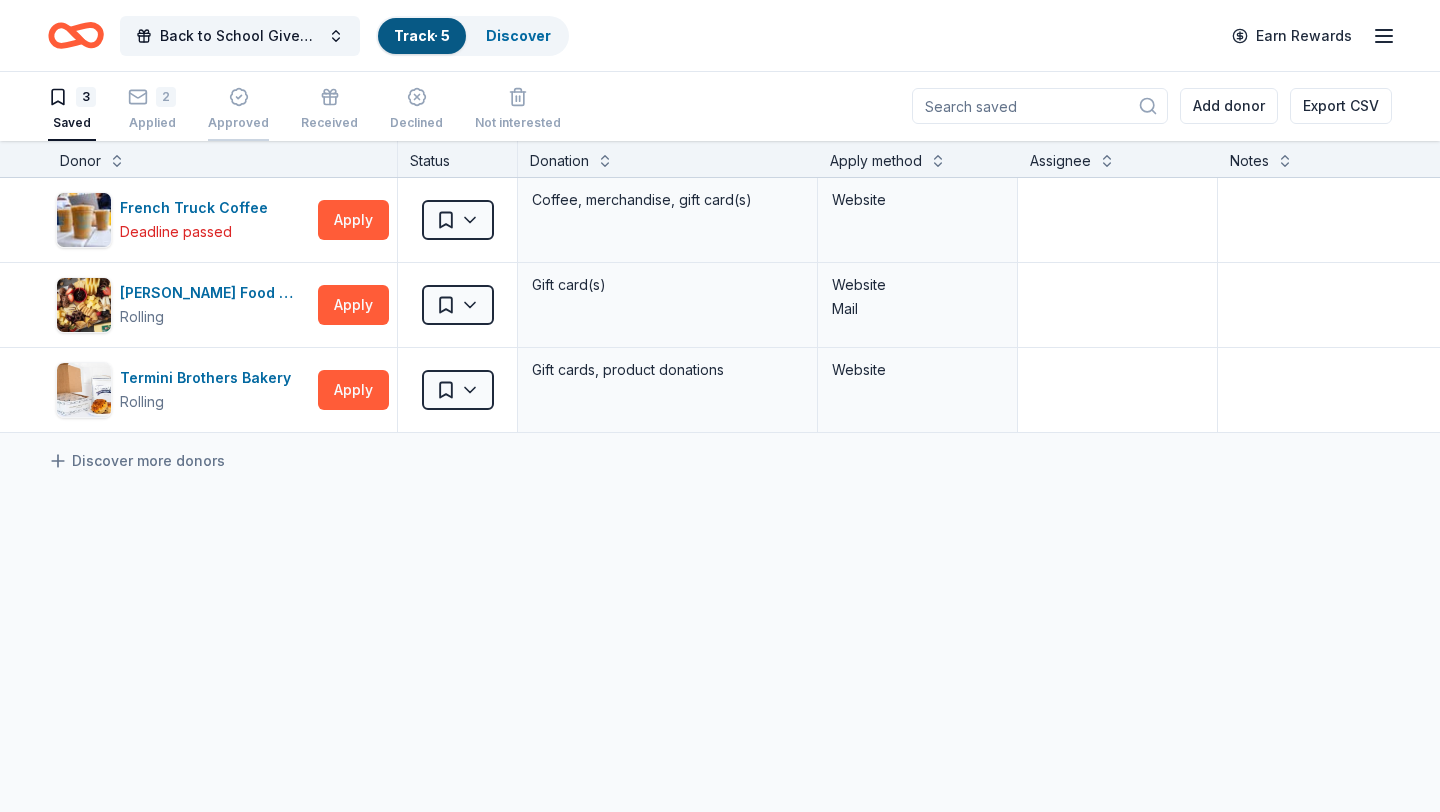 click on "Approved" at bounding box center [238, 109] 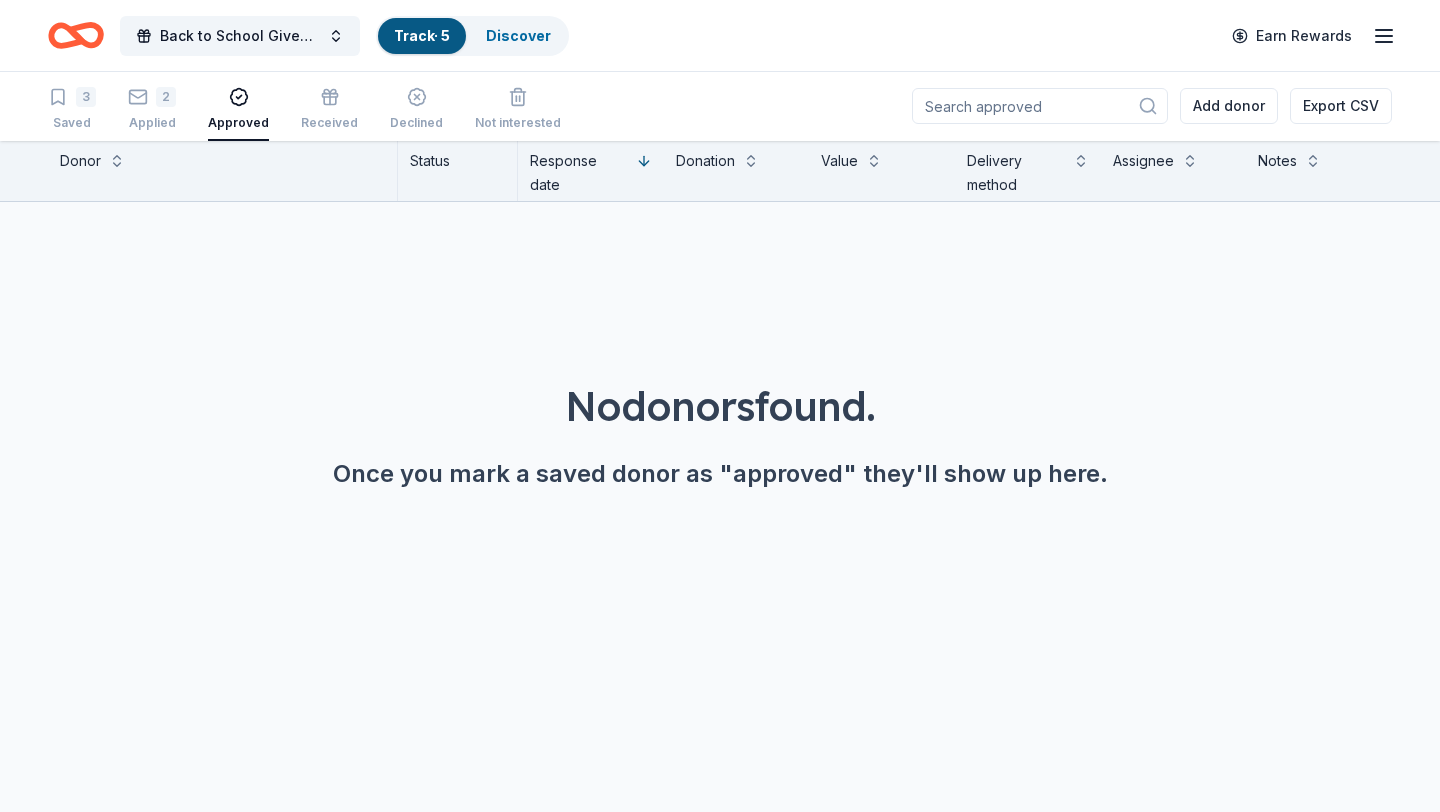 scroll, scrollTop: 0, scrollLeft: 0, axis: both 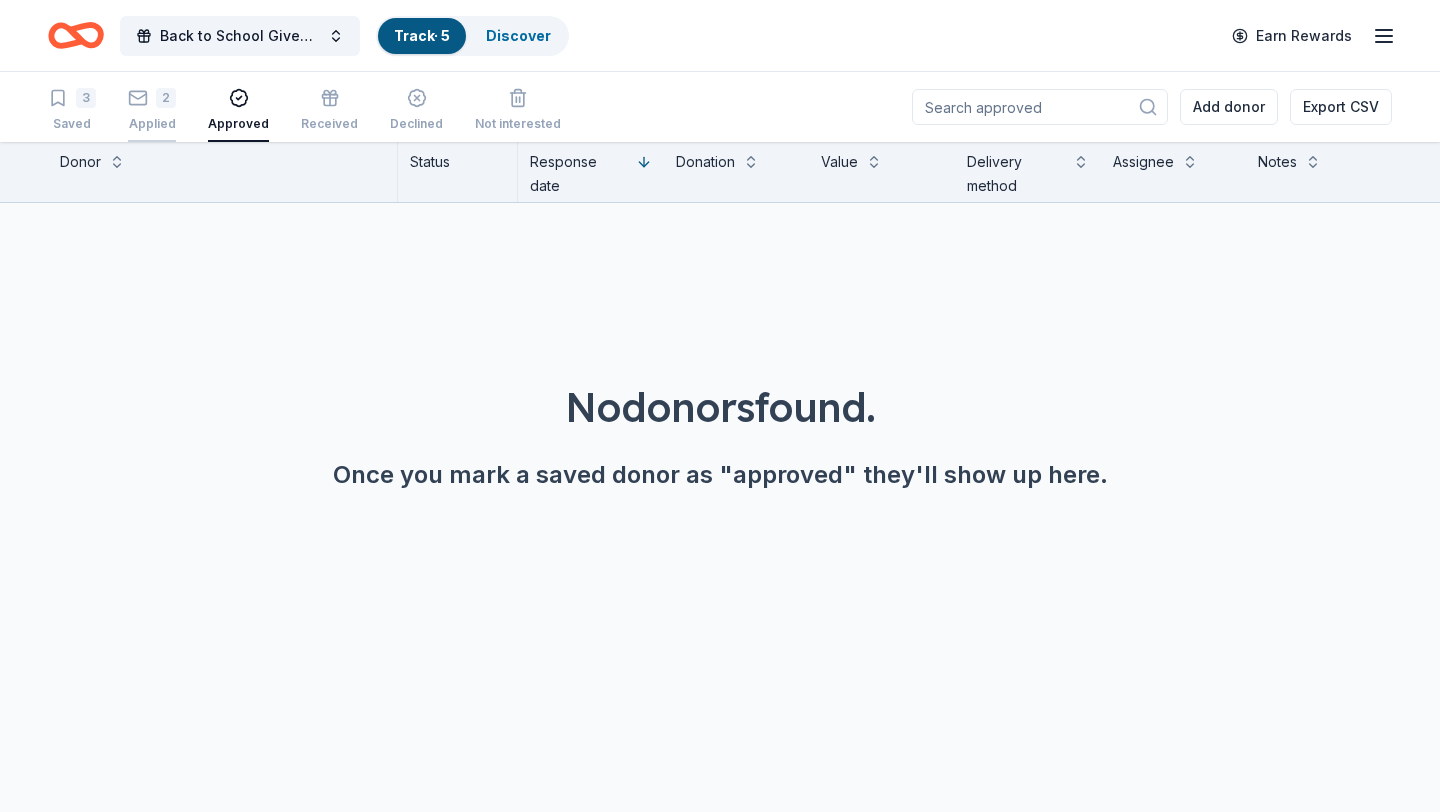 click on "2" at bounding box center [152, 98] 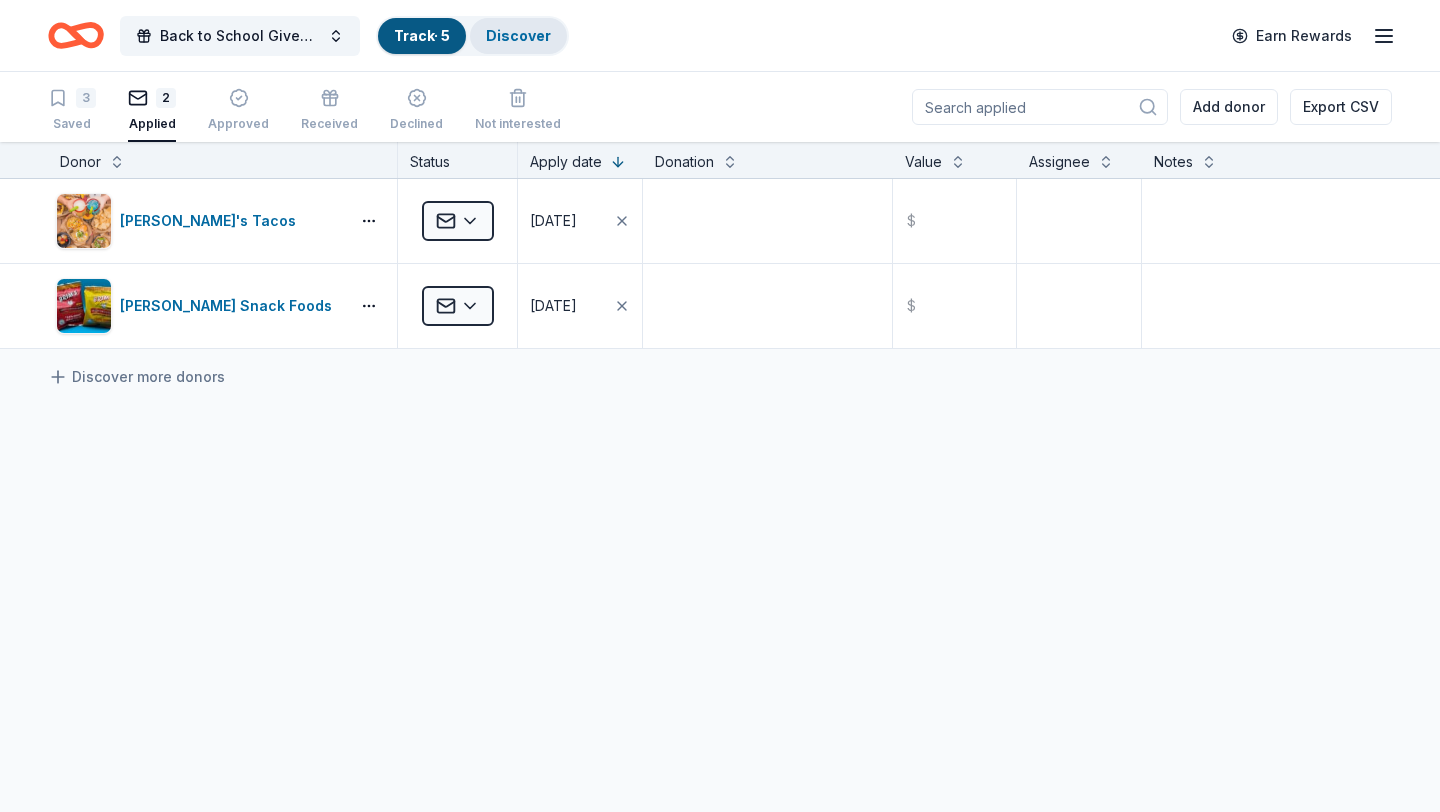 click on "Discover" at bounding box center [518, 35] 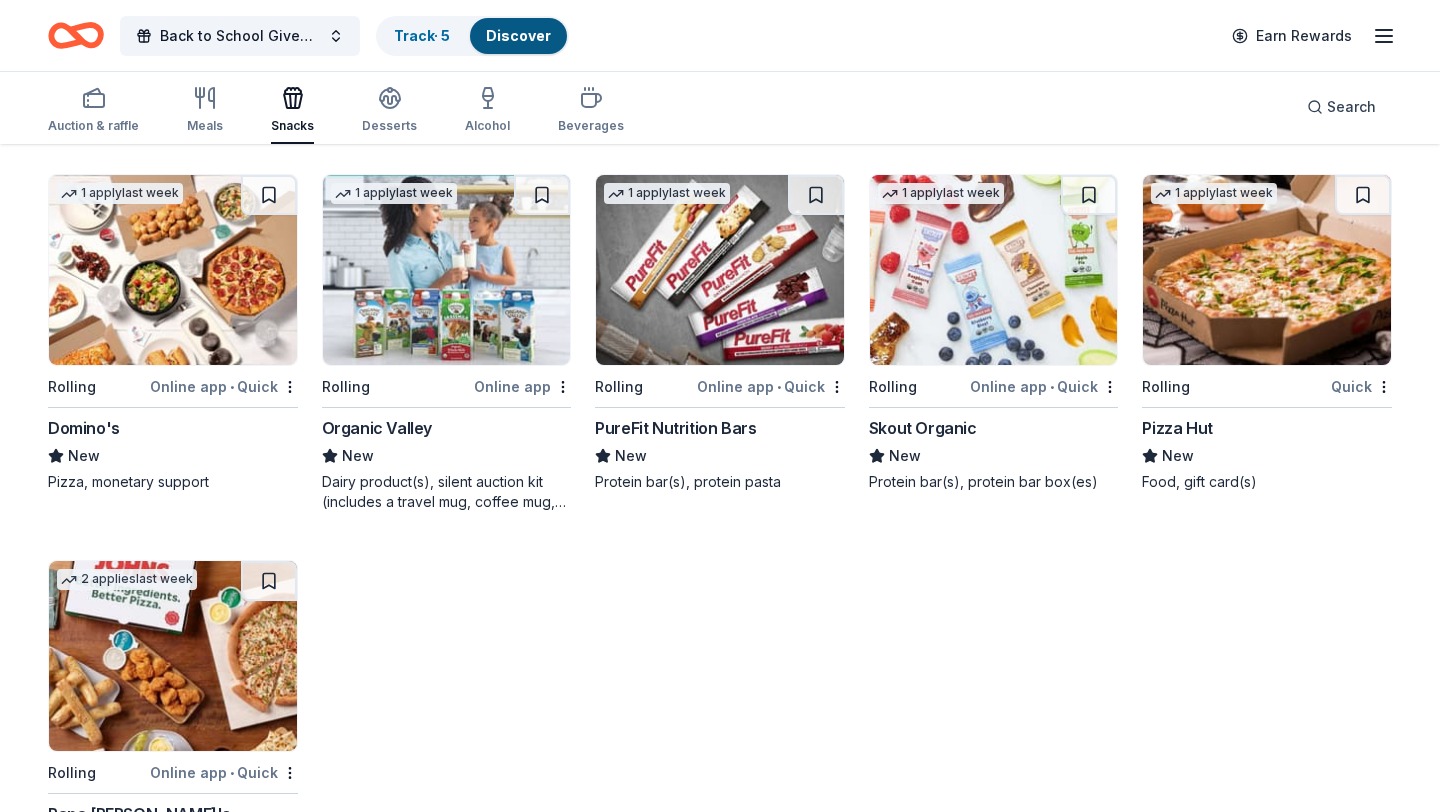 scroll, scrollTop: 3694, scrollLeft: 0, axis: vertical 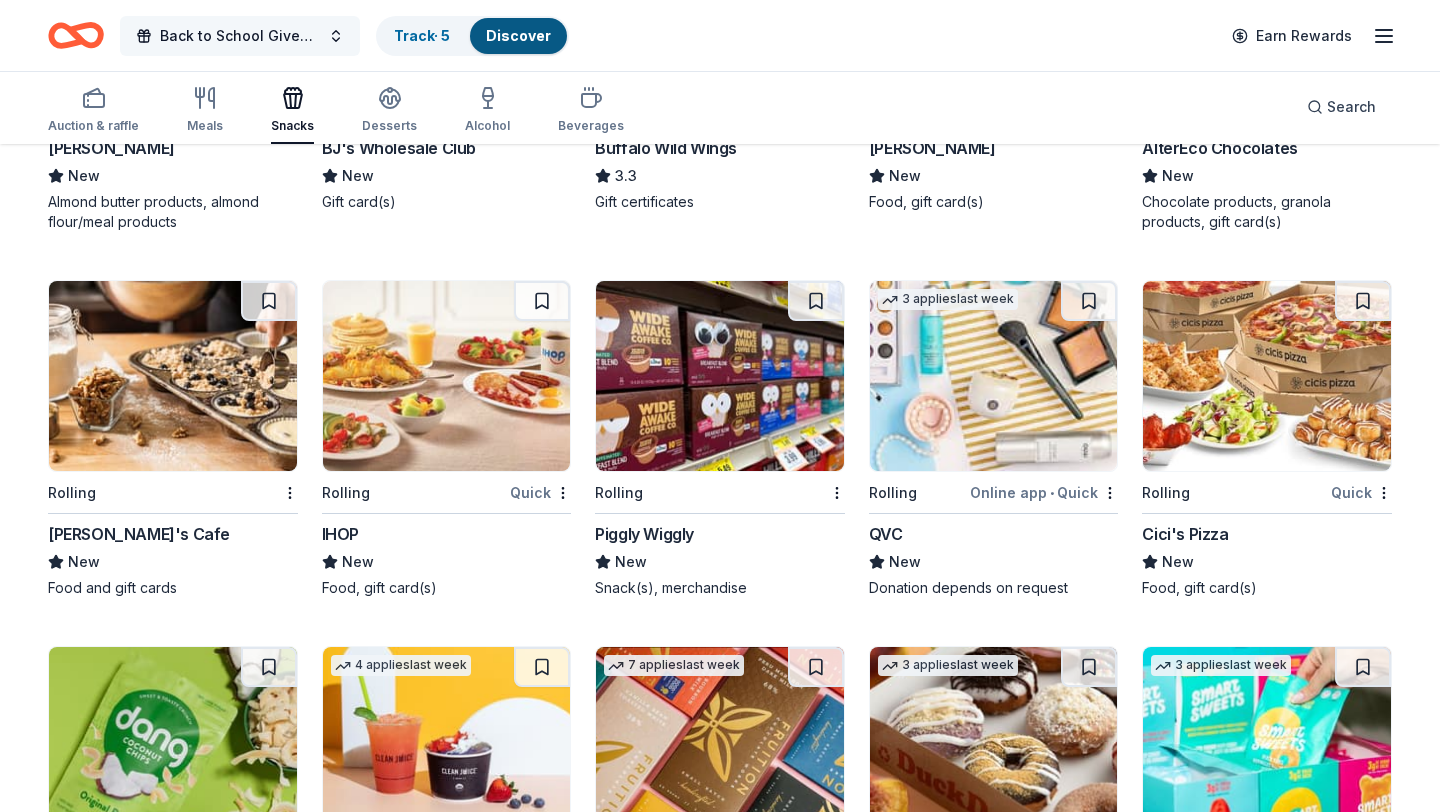 click on "Back to School Giveaway" at bounding box center (240, 36) 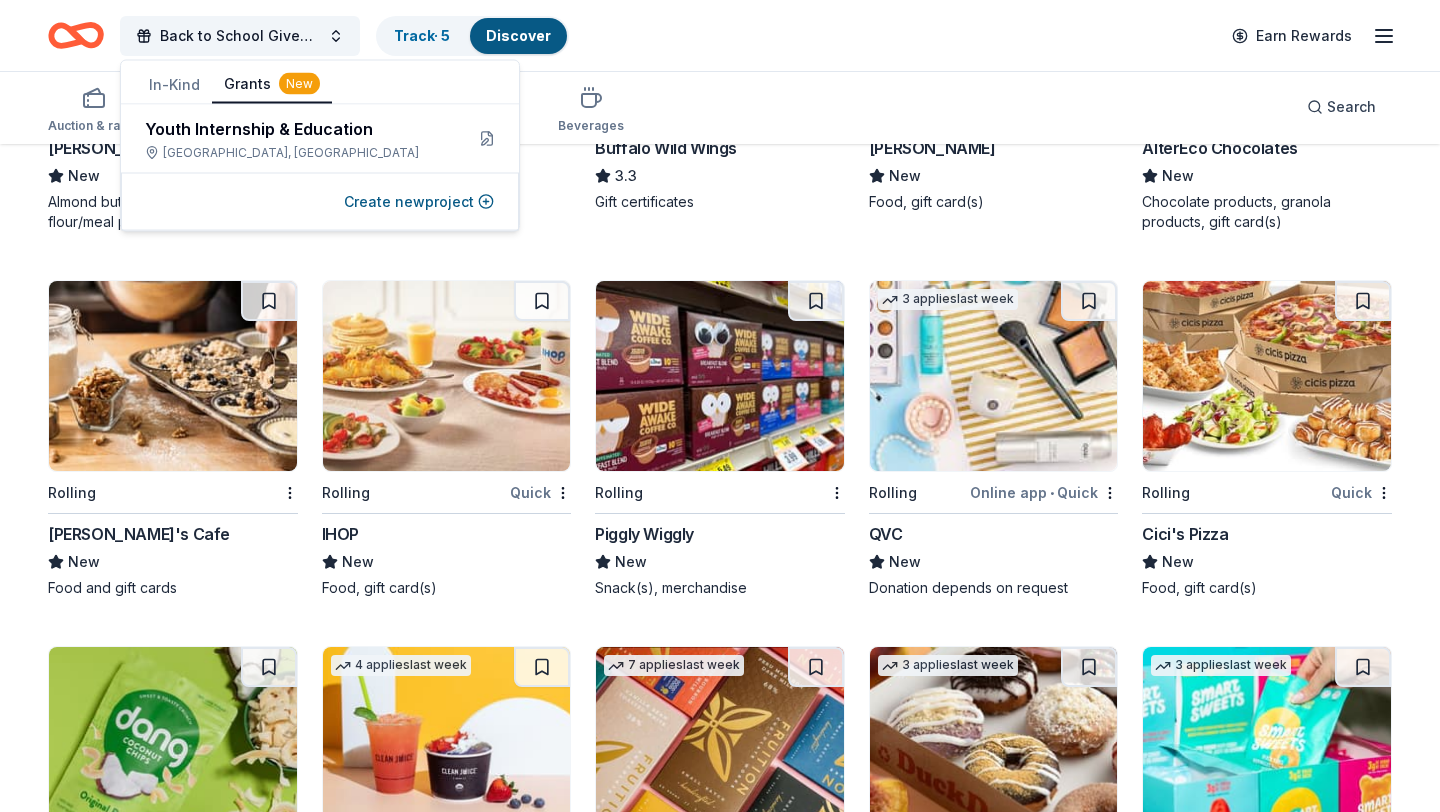 click on "Grants New" at bounding box center [272, 85] 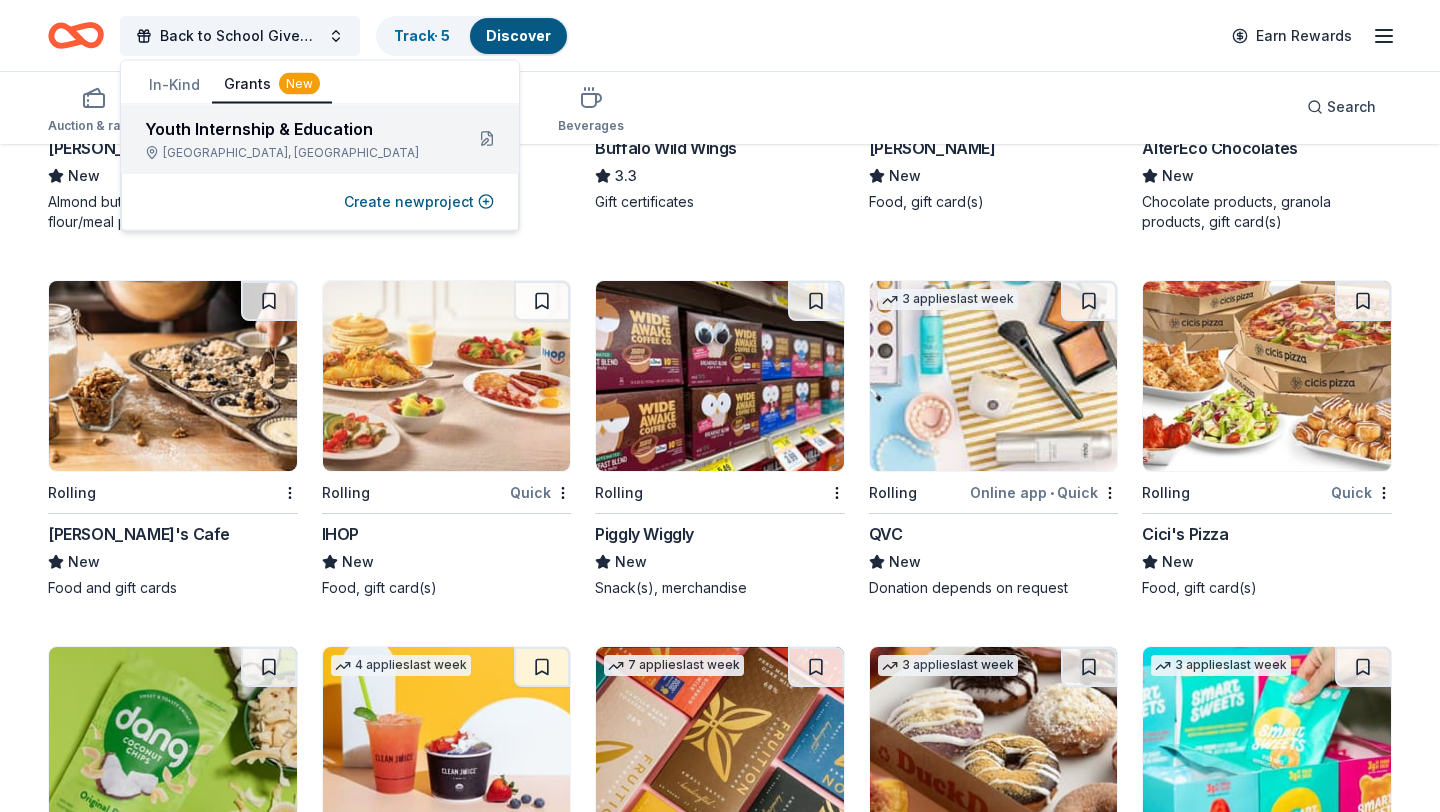 click on "Youth Internship & Education [GEOGRAPHIC_DATA], [GEOGRAPHIC_DATA]" at bounding box center [296, 139] 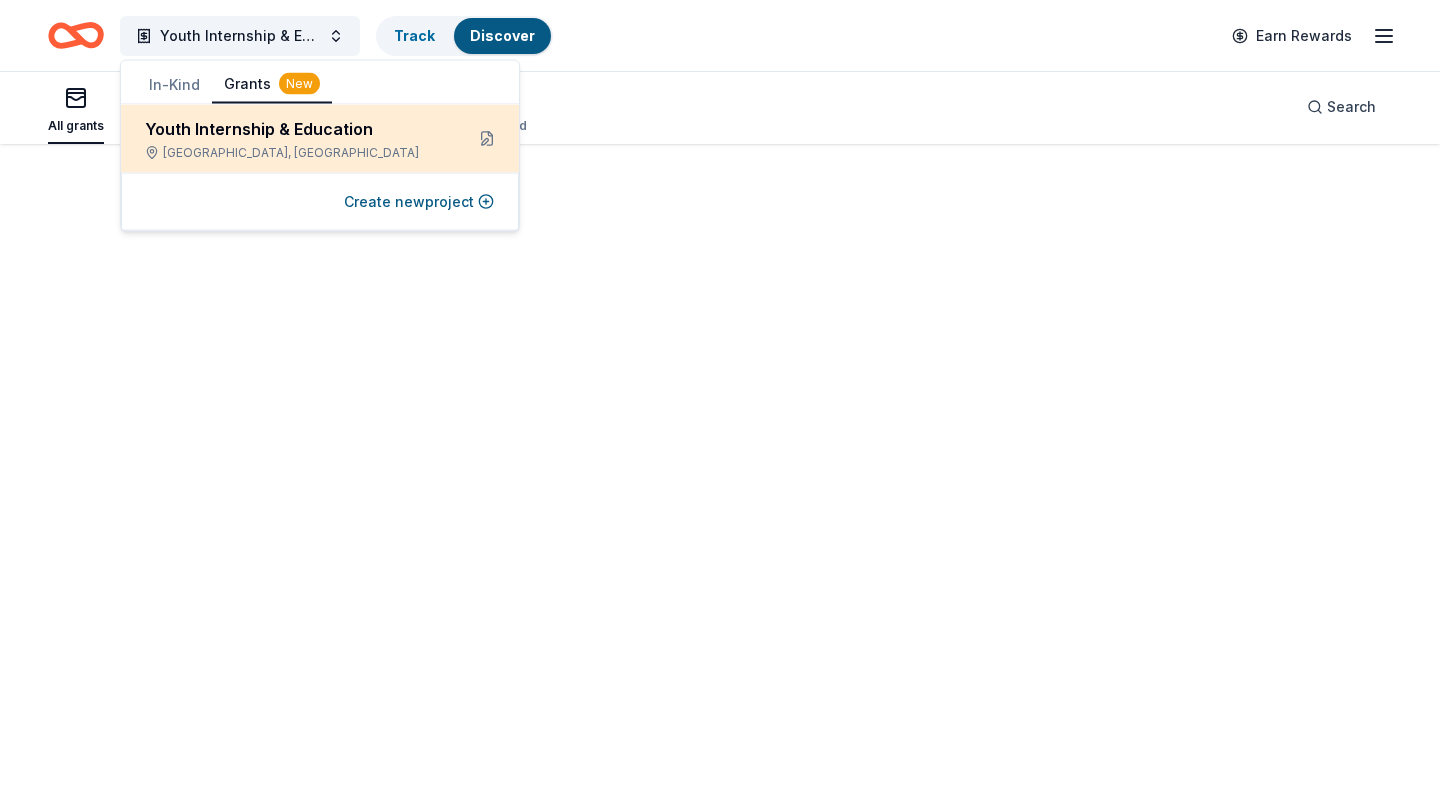 scroll, scrollTop: 0, scrollLeft: 0, axis: both 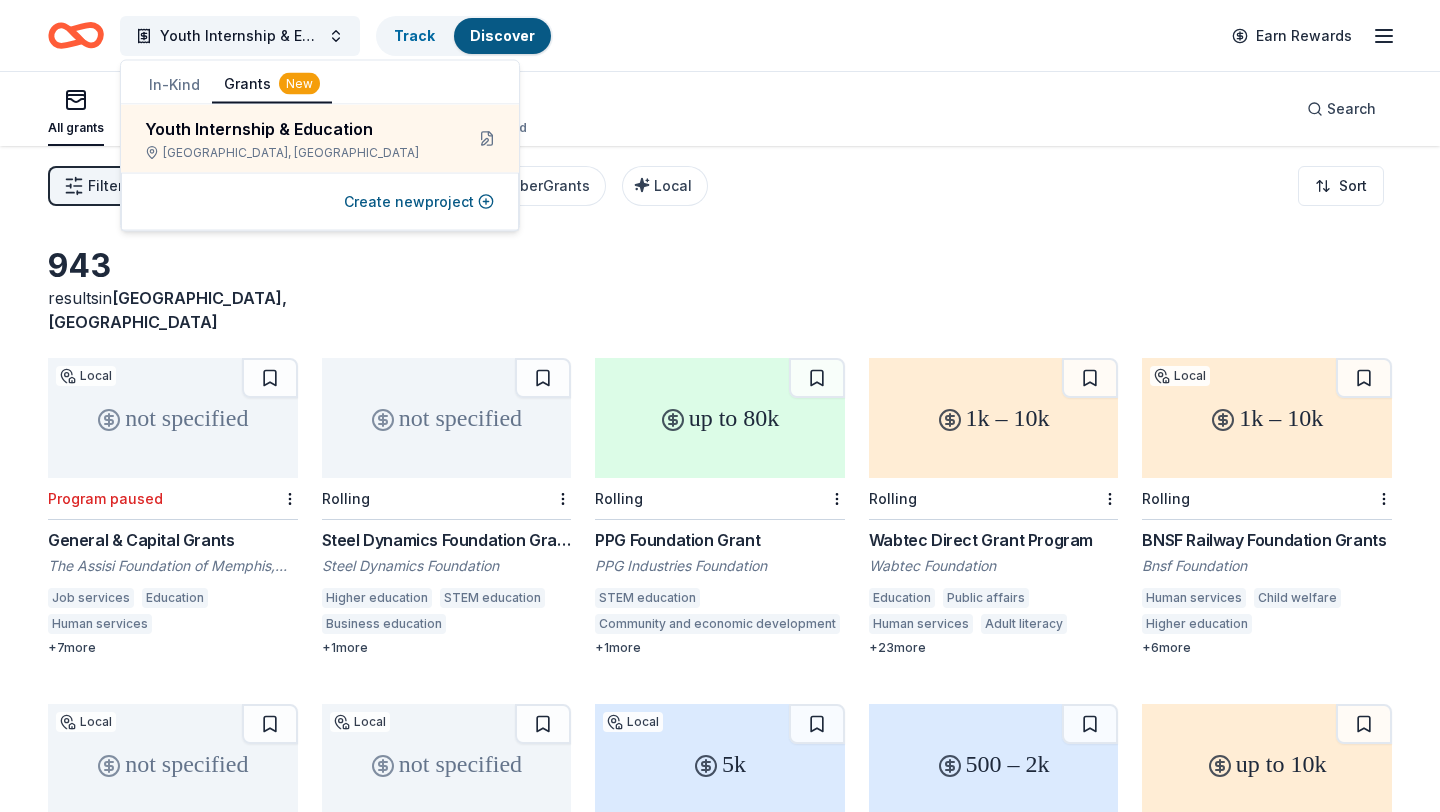 click on "943 results  in  [GEOGRAPHIC_DATA], [GEOGRAPHIC_DATA]" at bounding box center (720, 290) 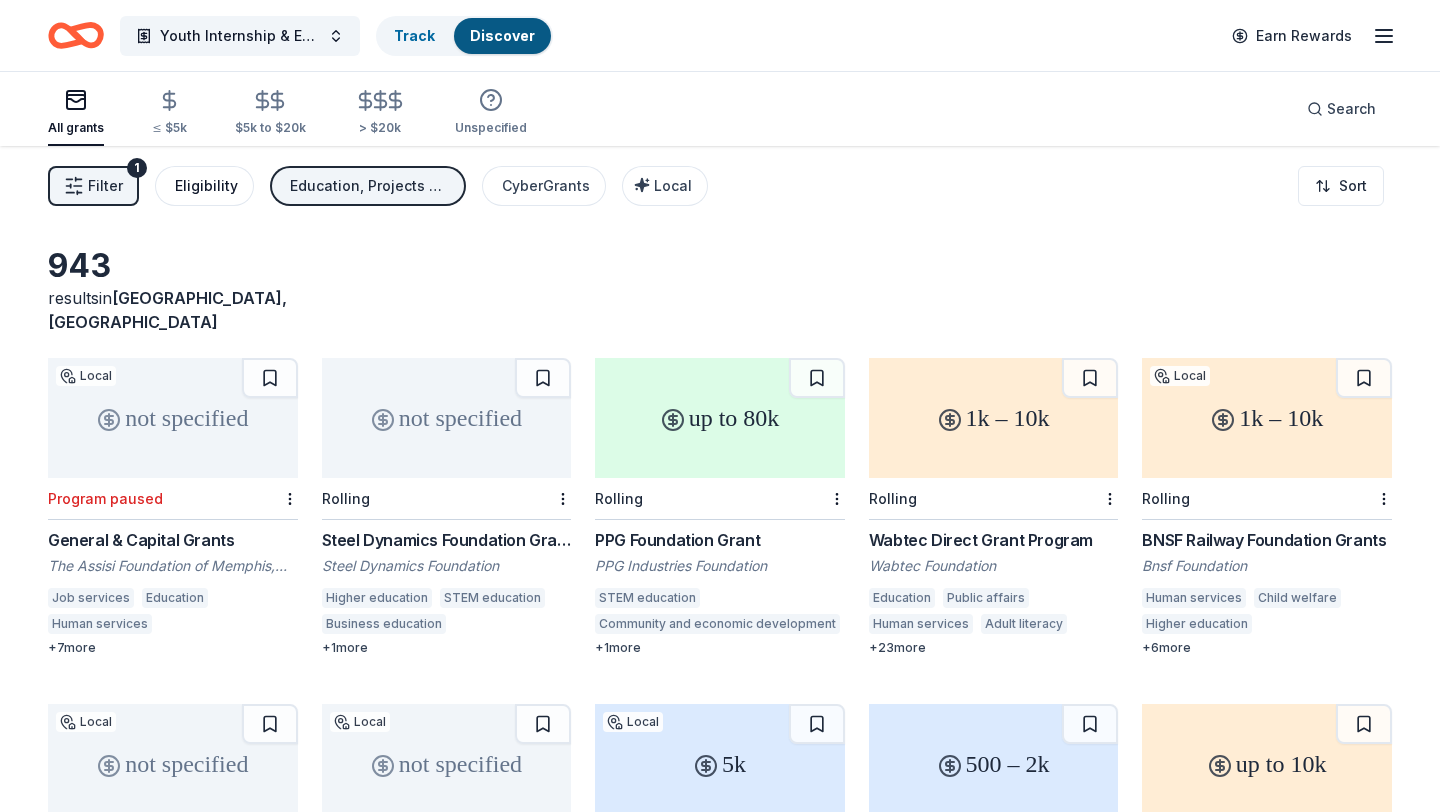 click on "Eligibility" at bounding box center [206, 186] 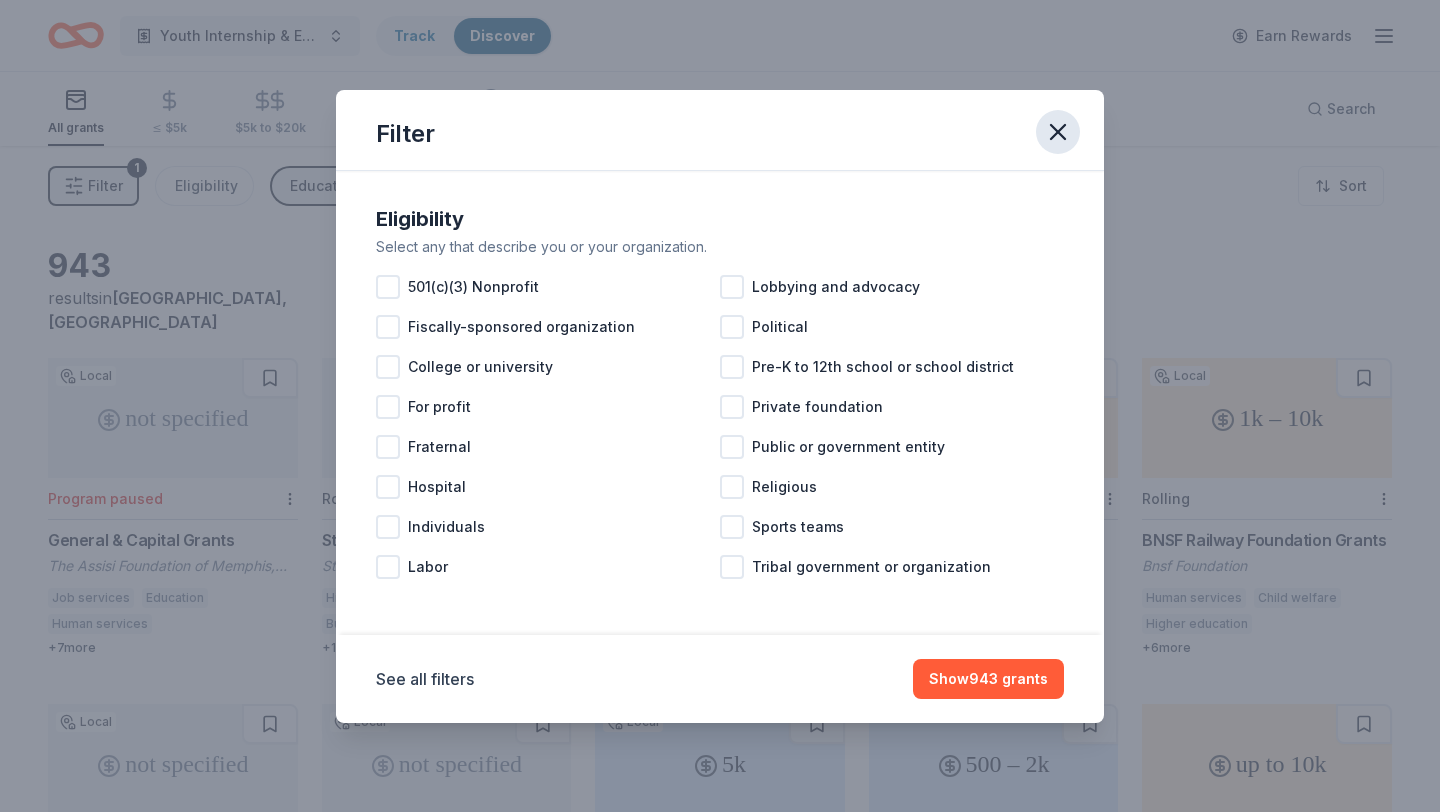 click 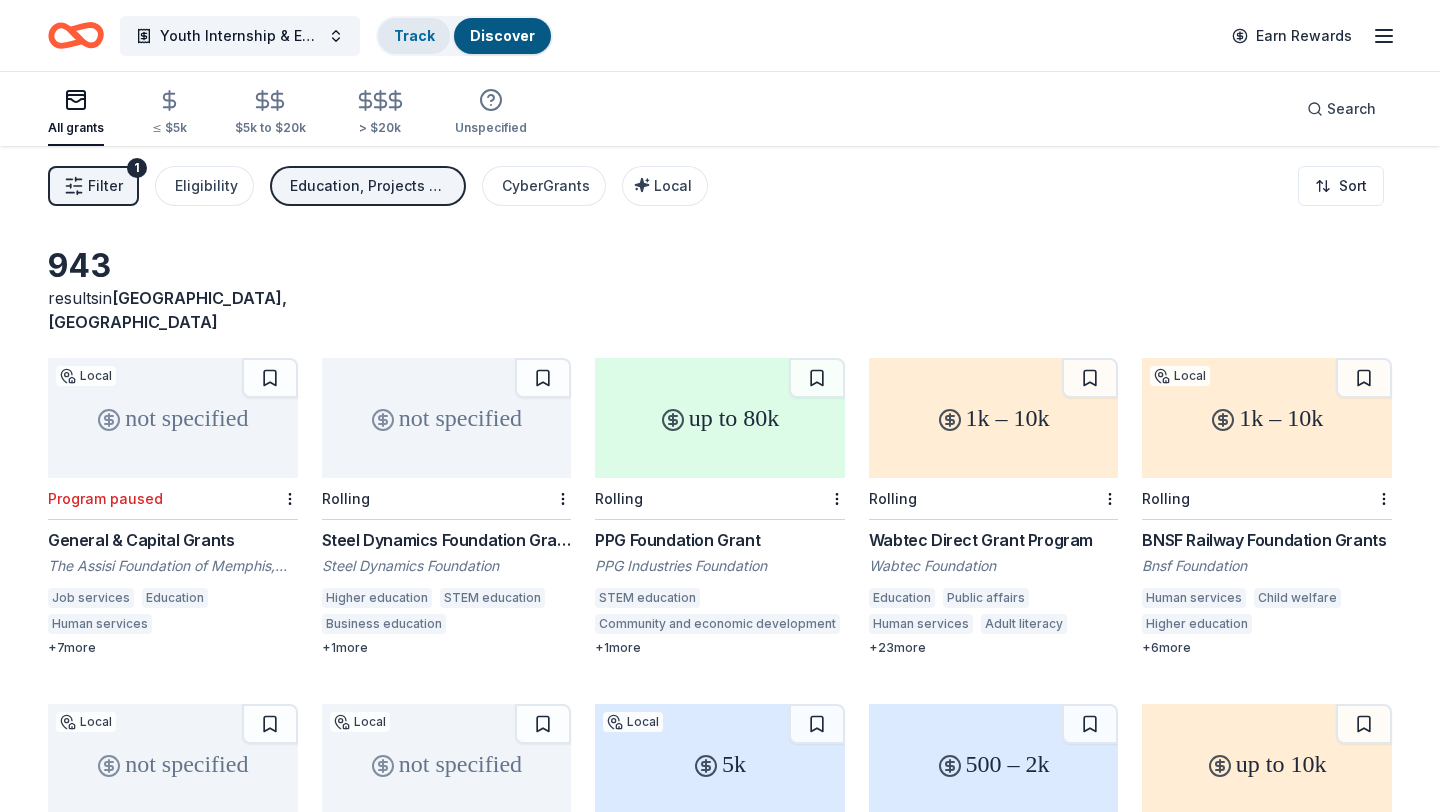 click on "Track" at bounding box center (414, 35) 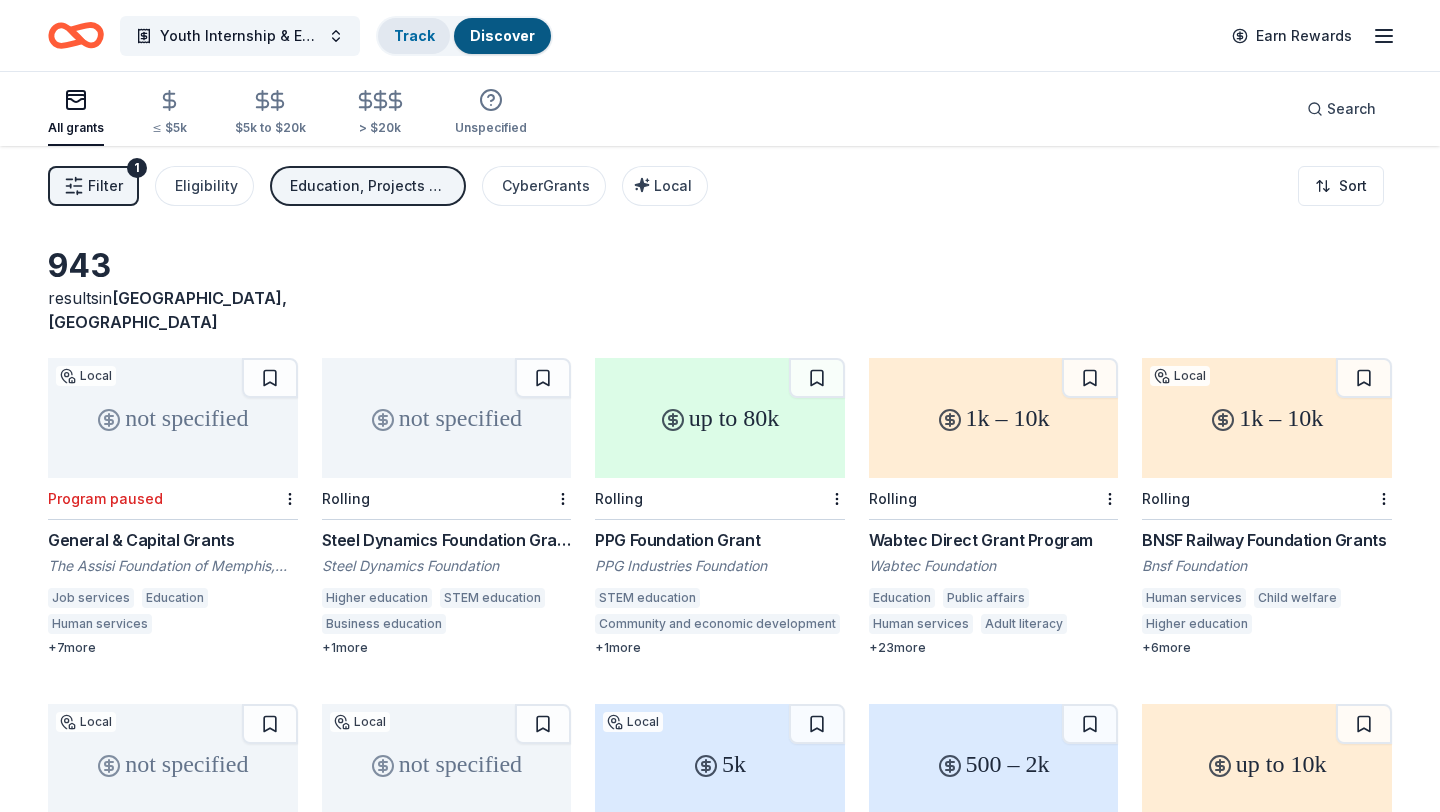 scroll, scrollTop: 1, scrollLeft: 0, axis: vertical 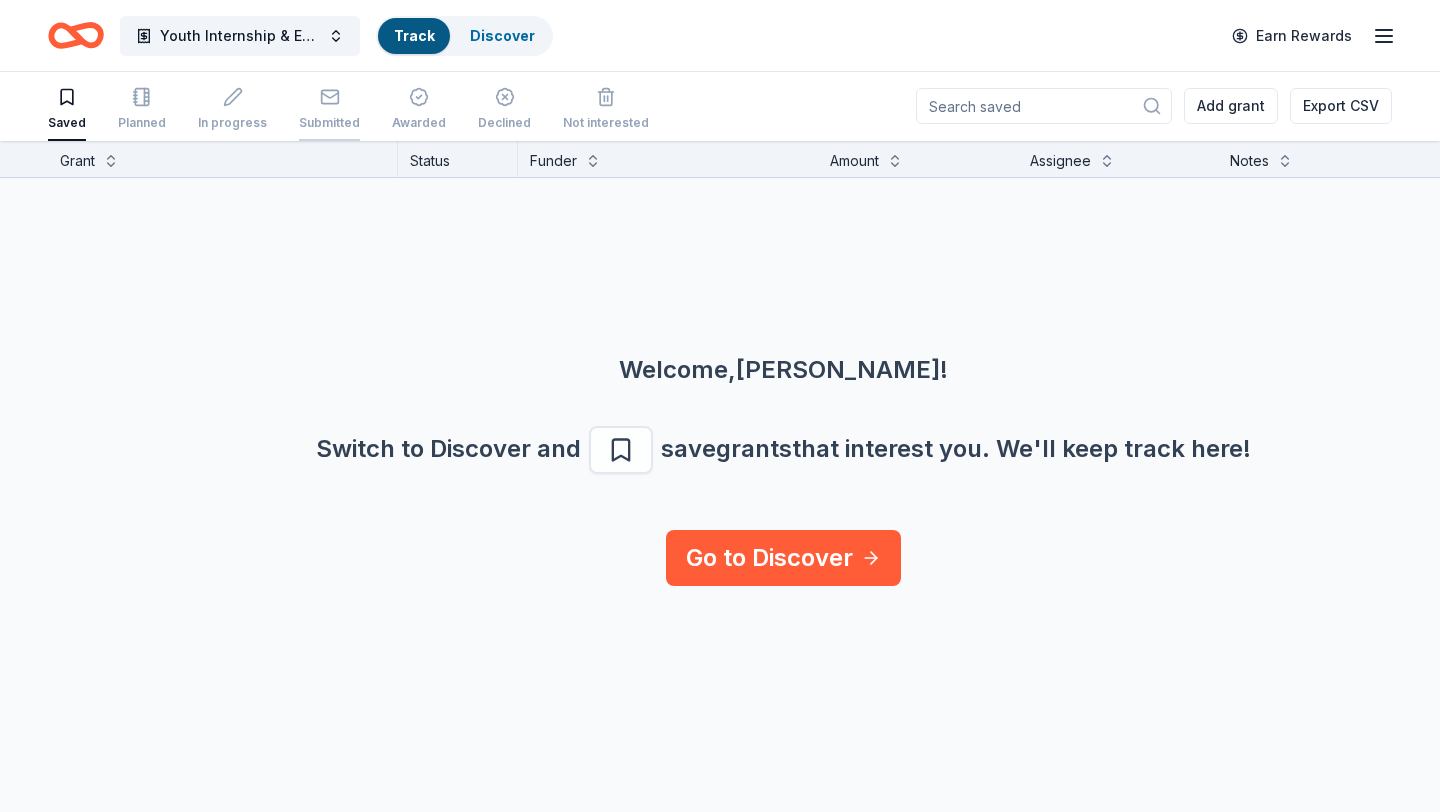 click 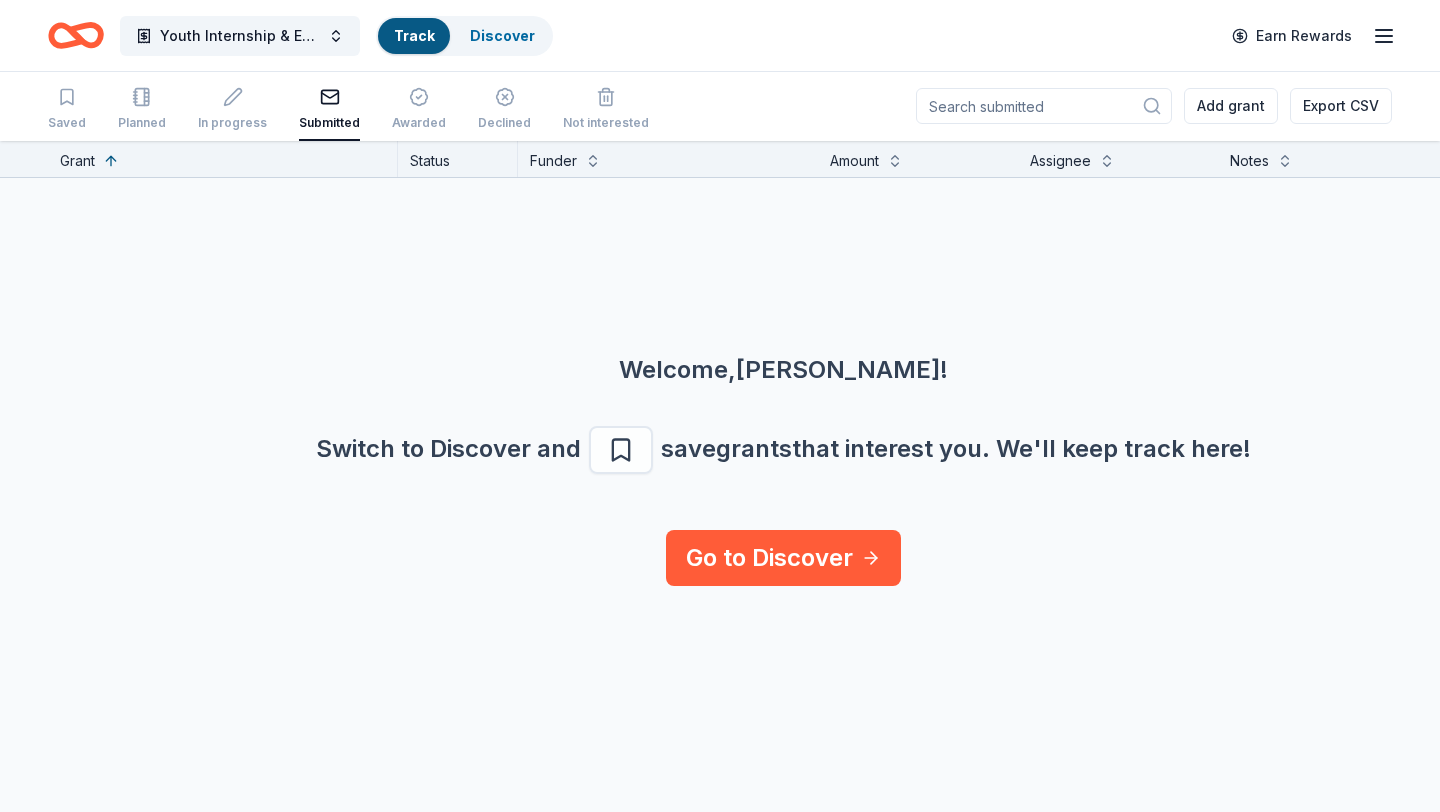 scroll, scrollTop: 0, scrollLeft: 0, axis: both 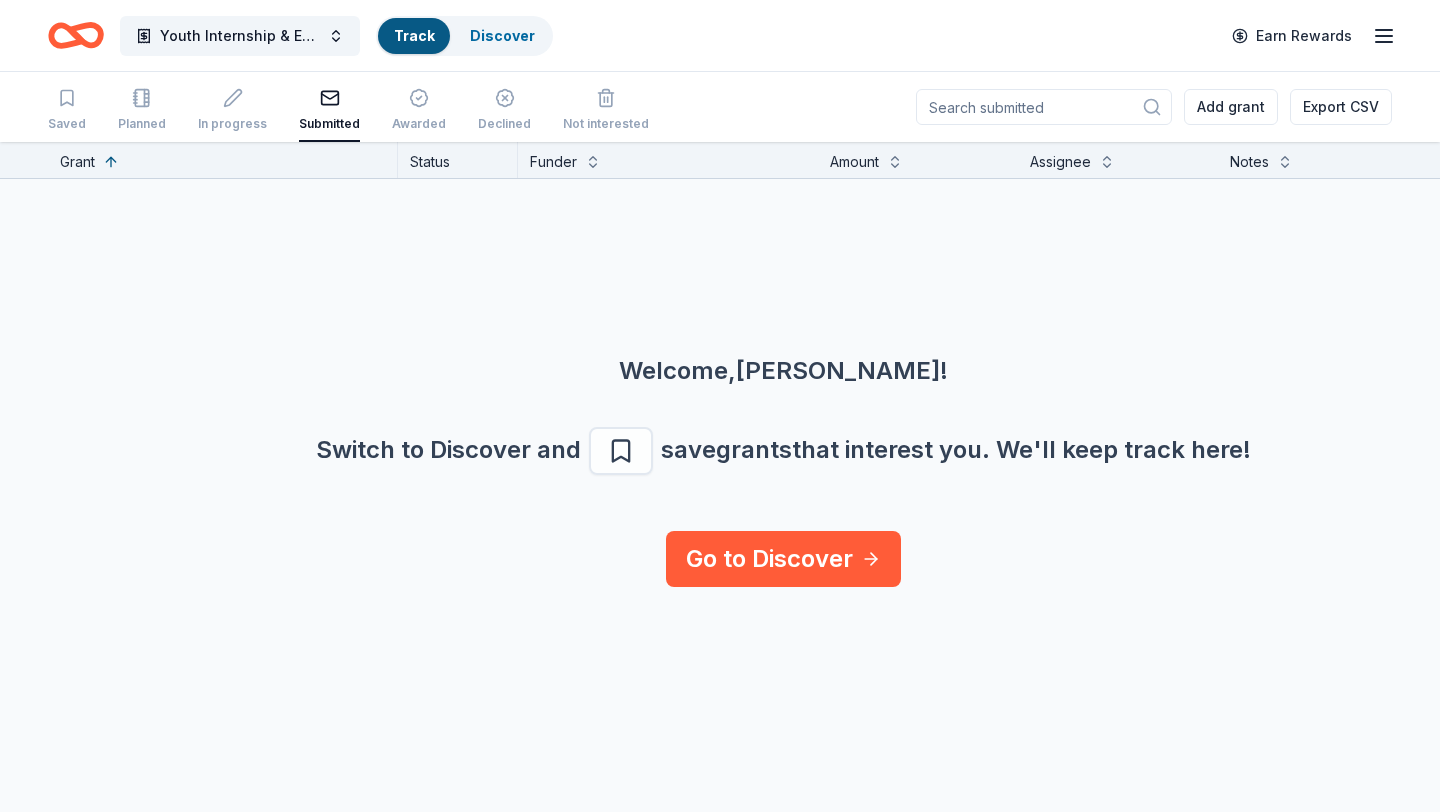 click 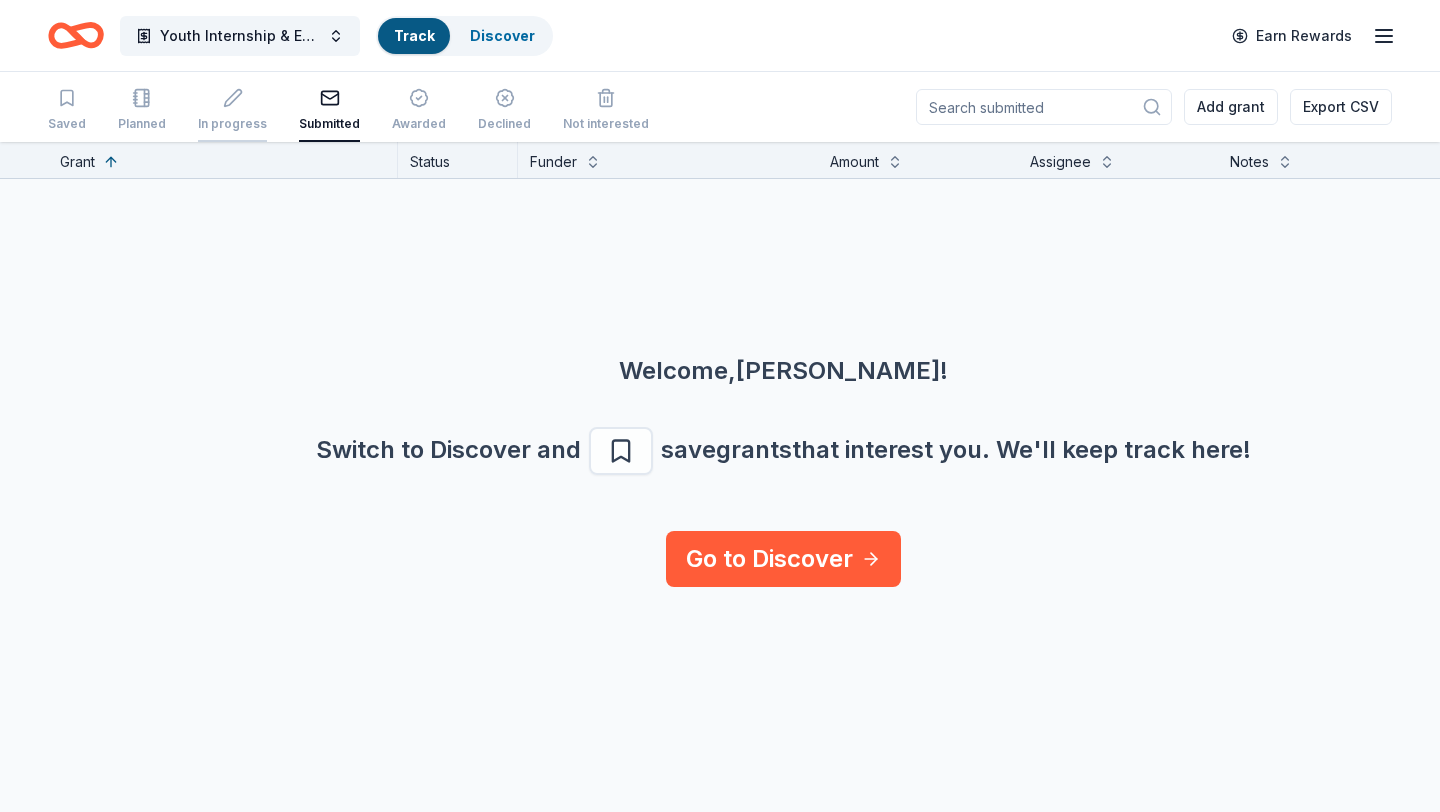 click on "In progress" at bounding box center [232, 110] 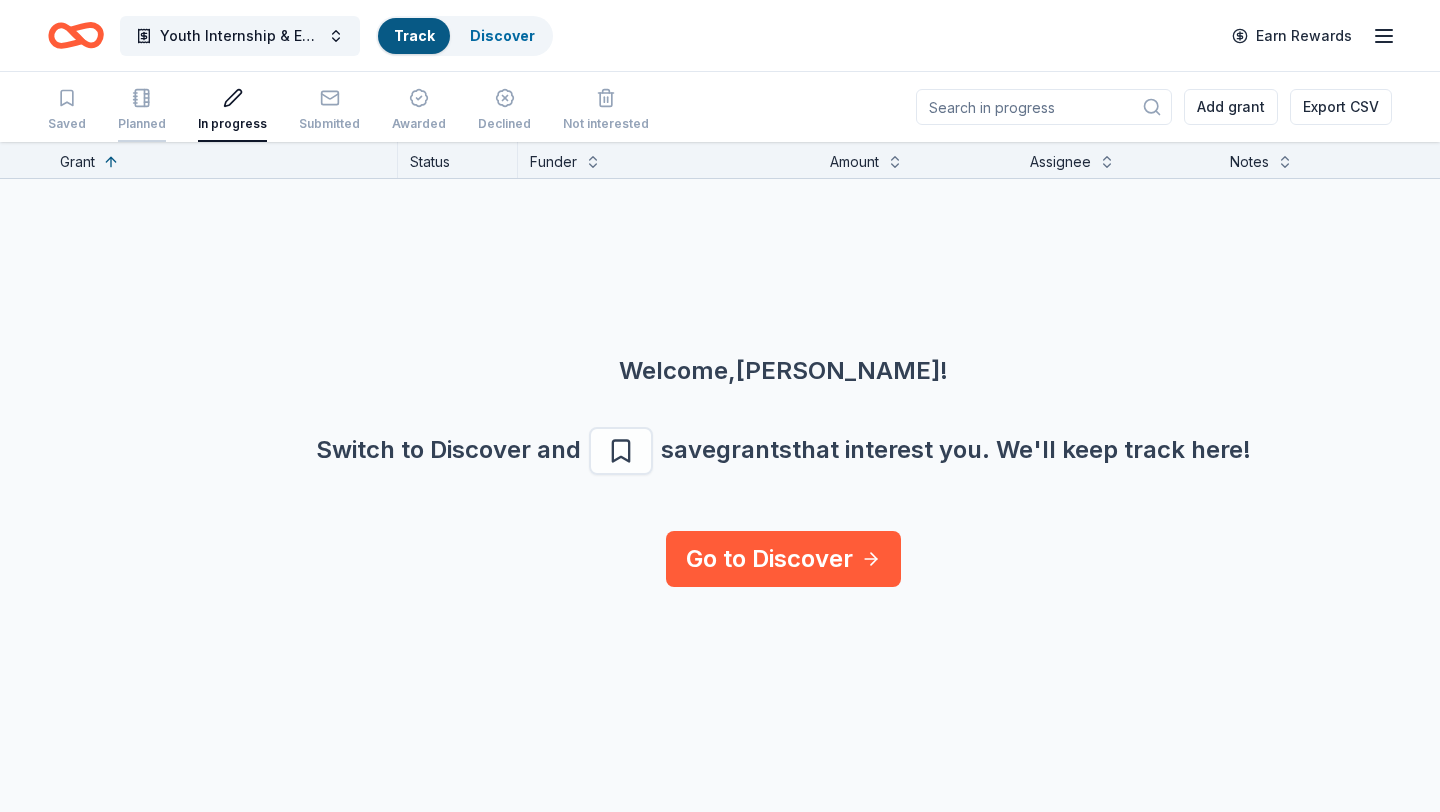 click on "Planned" at bounding box center (142, 110) 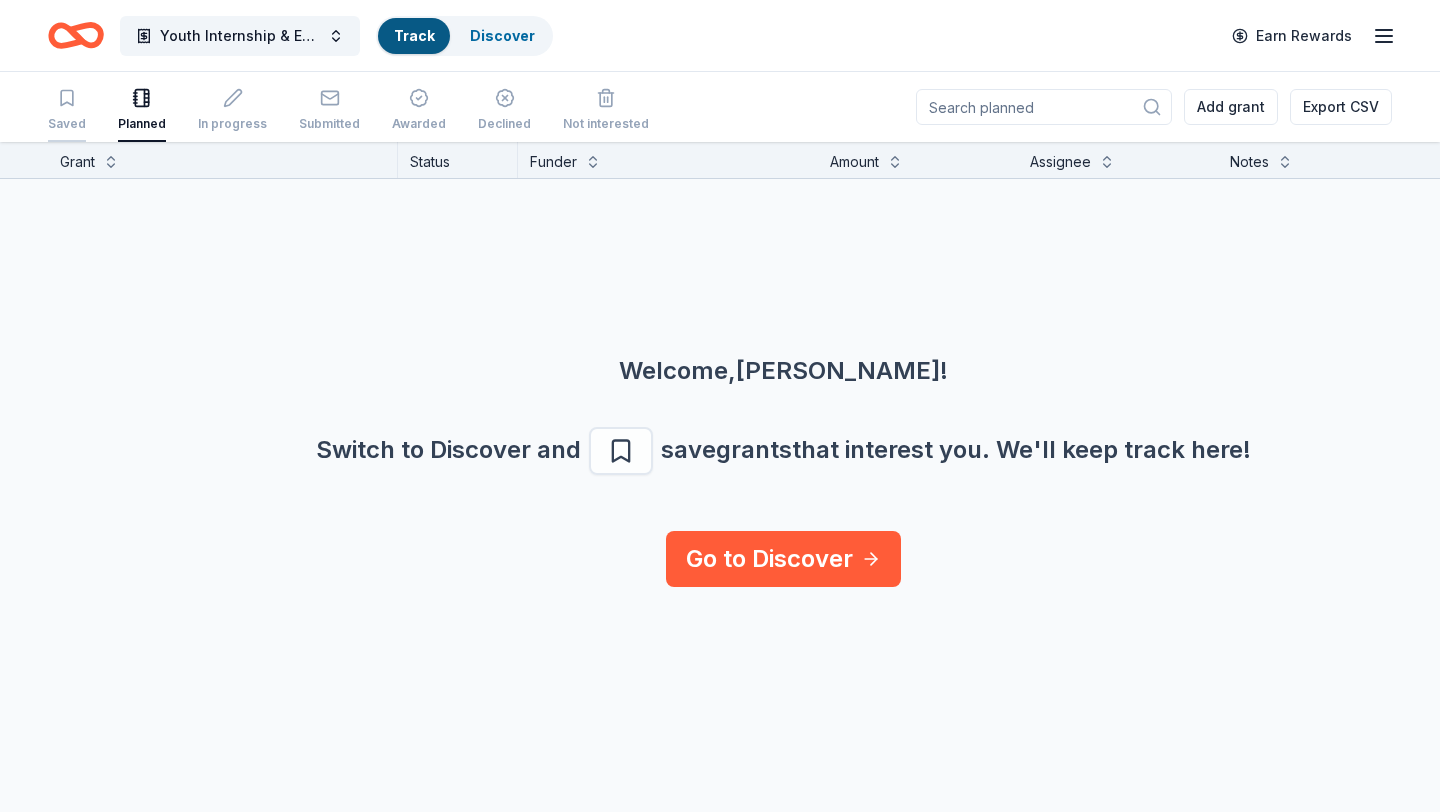 click at bounding box center (67, 98) 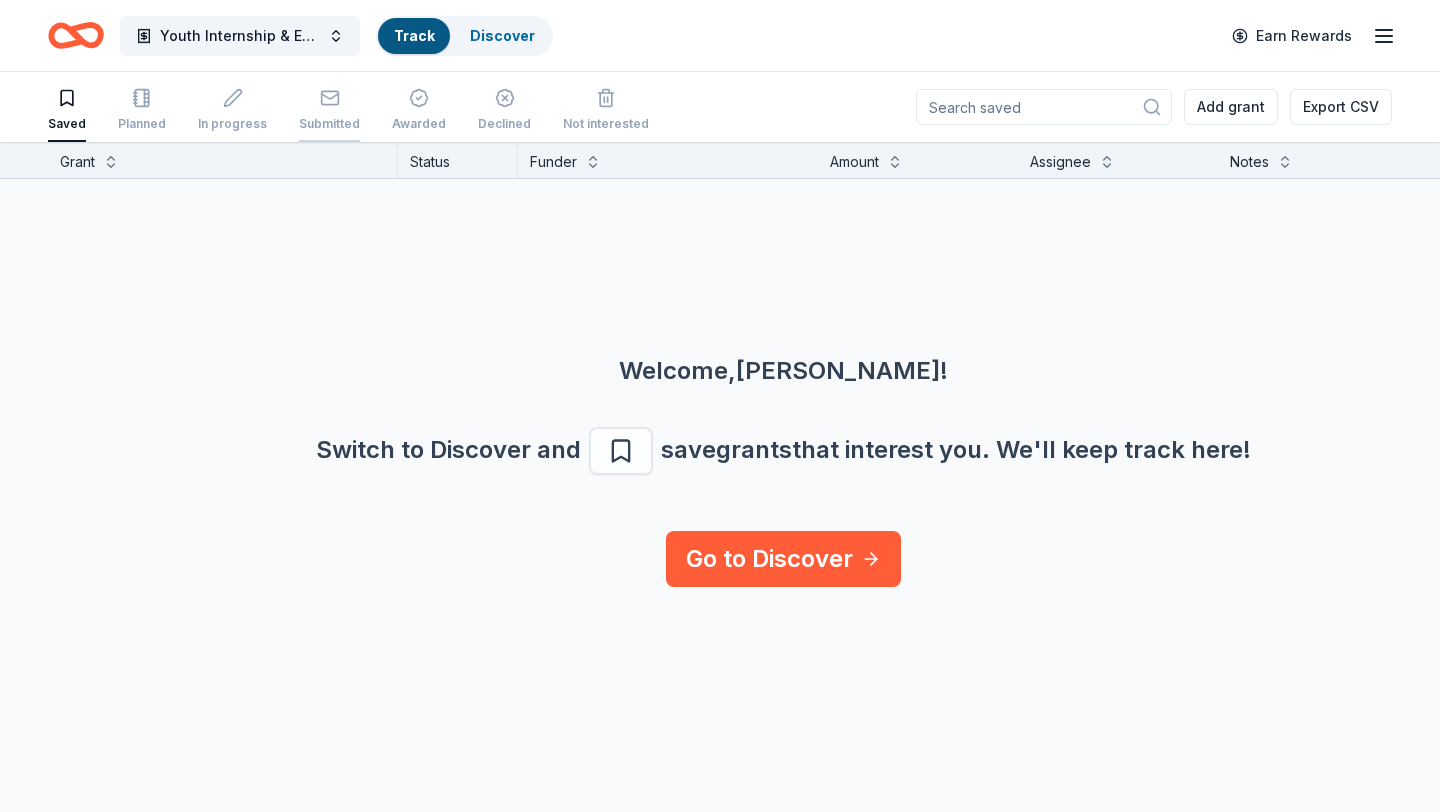click 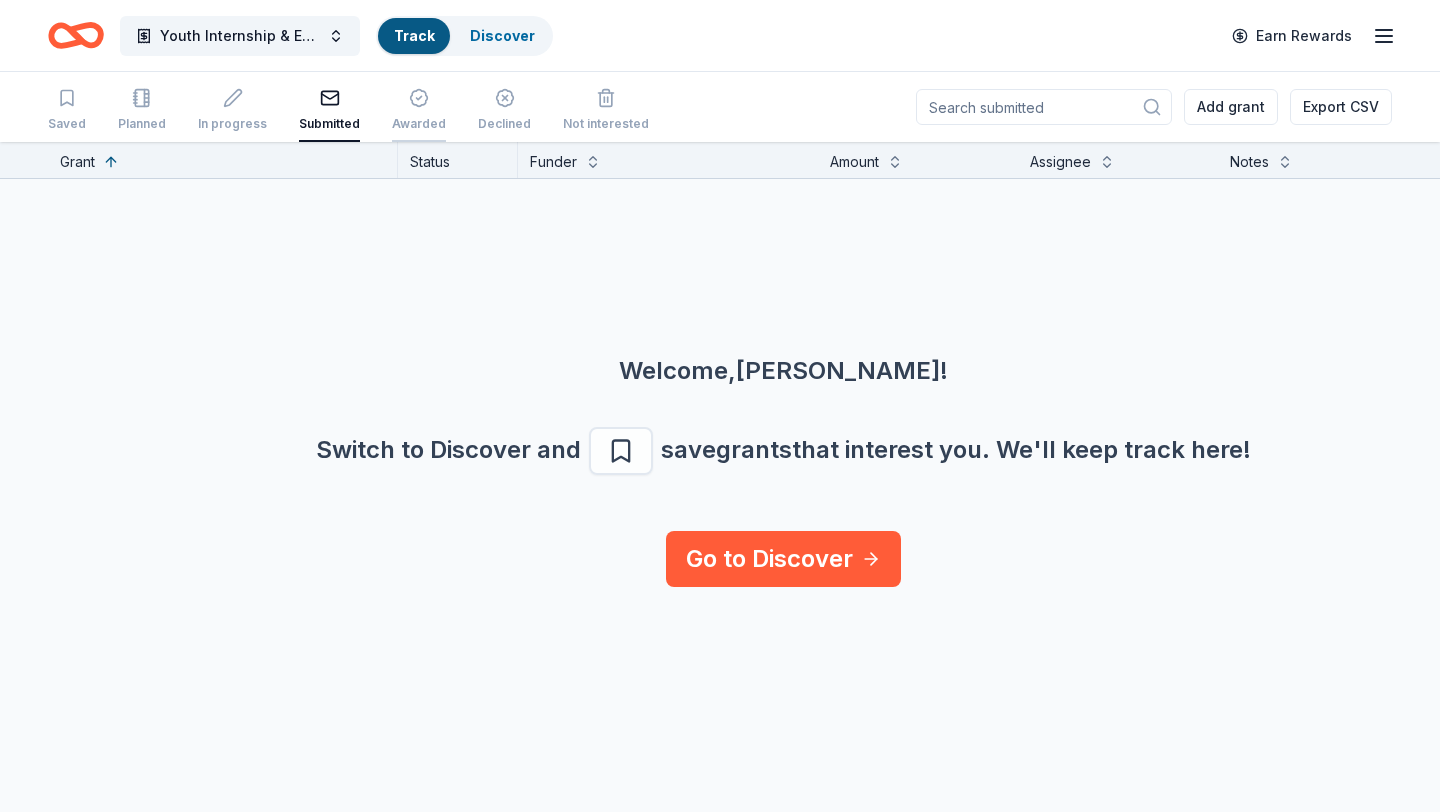click on "Awarded" at bounding box center (419, 124) 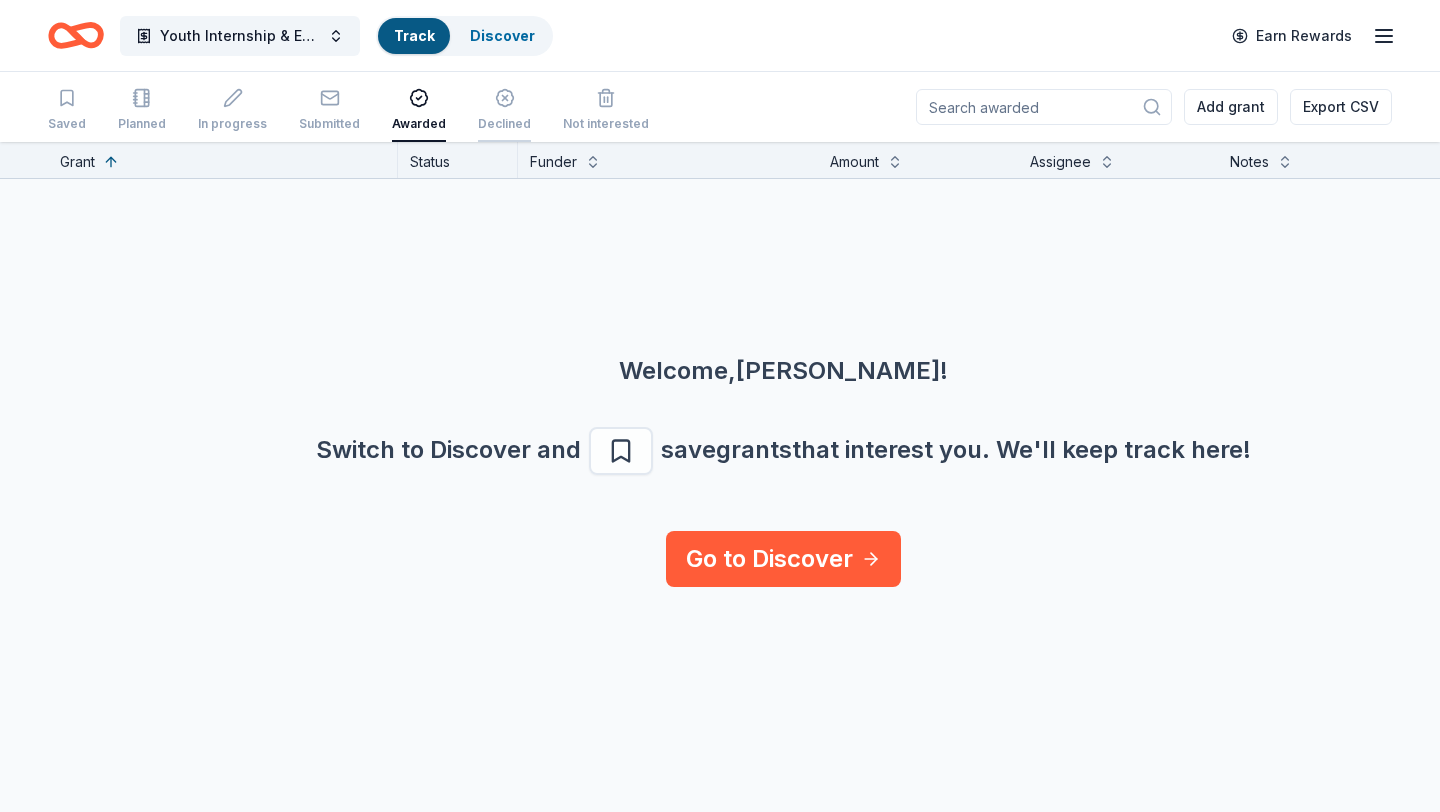 click on "Declined" at bounding box center [504, 110] 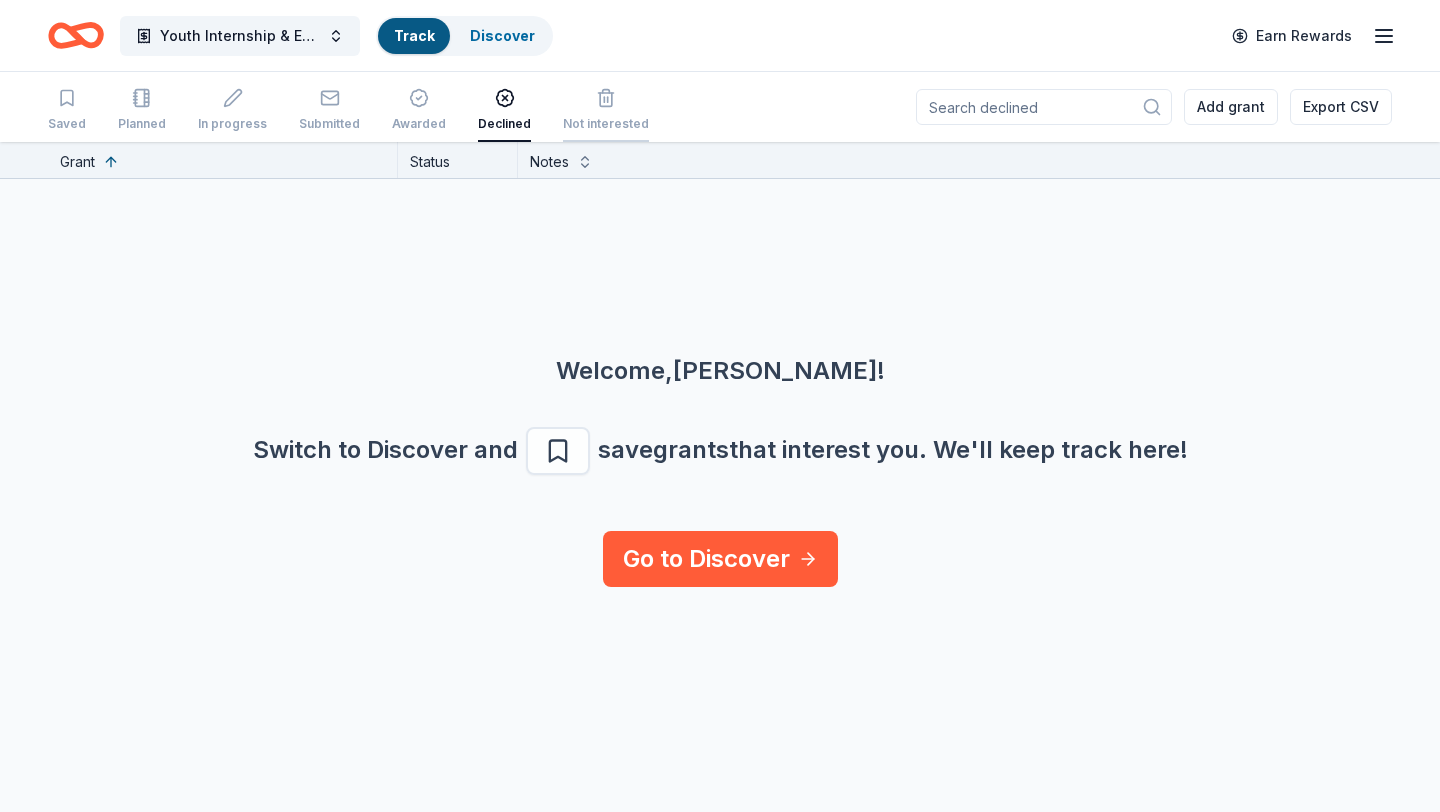 click at bounding box center (606, 98) 